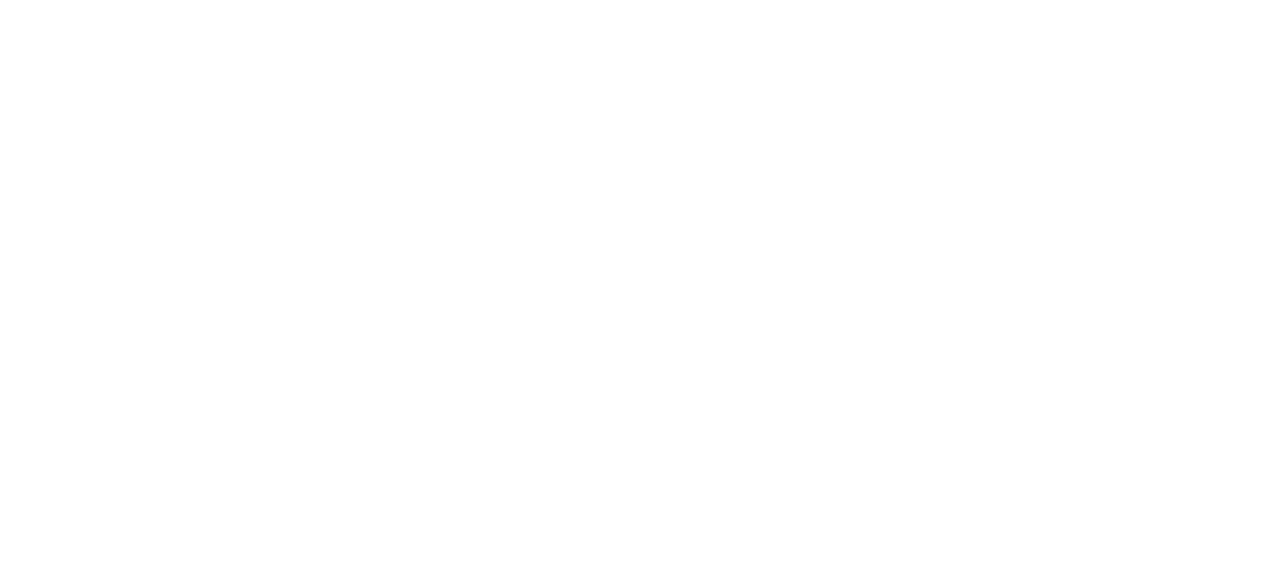 scroll, scrollTop: 0, scrollLeft: 0, axis: both 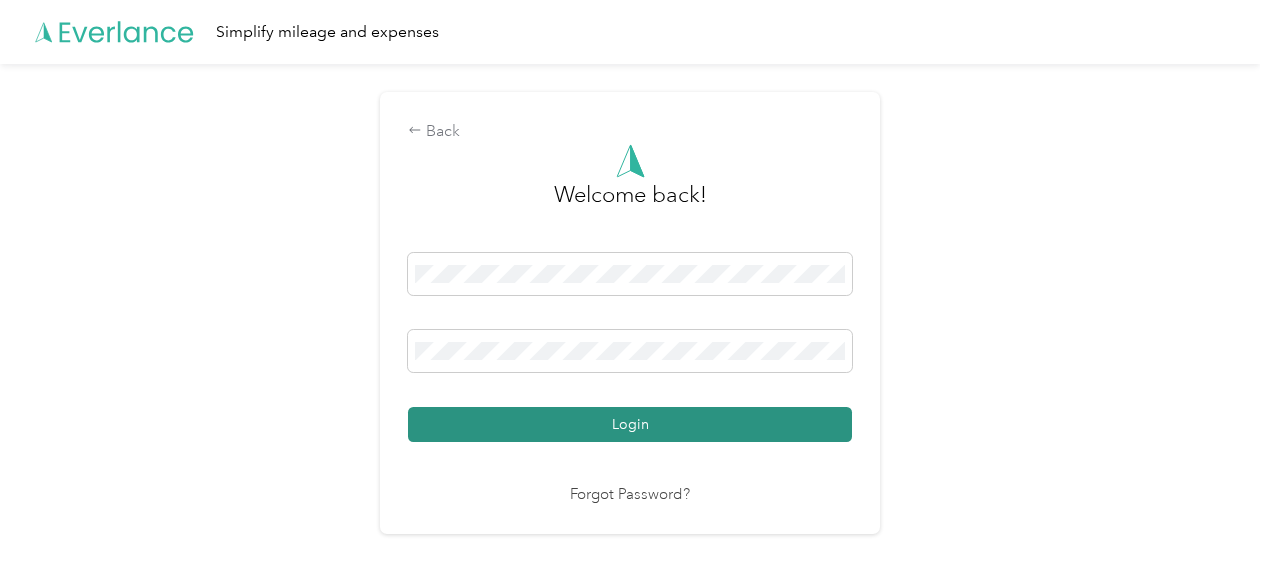 click on "Login" at bounding box center [630, 424] 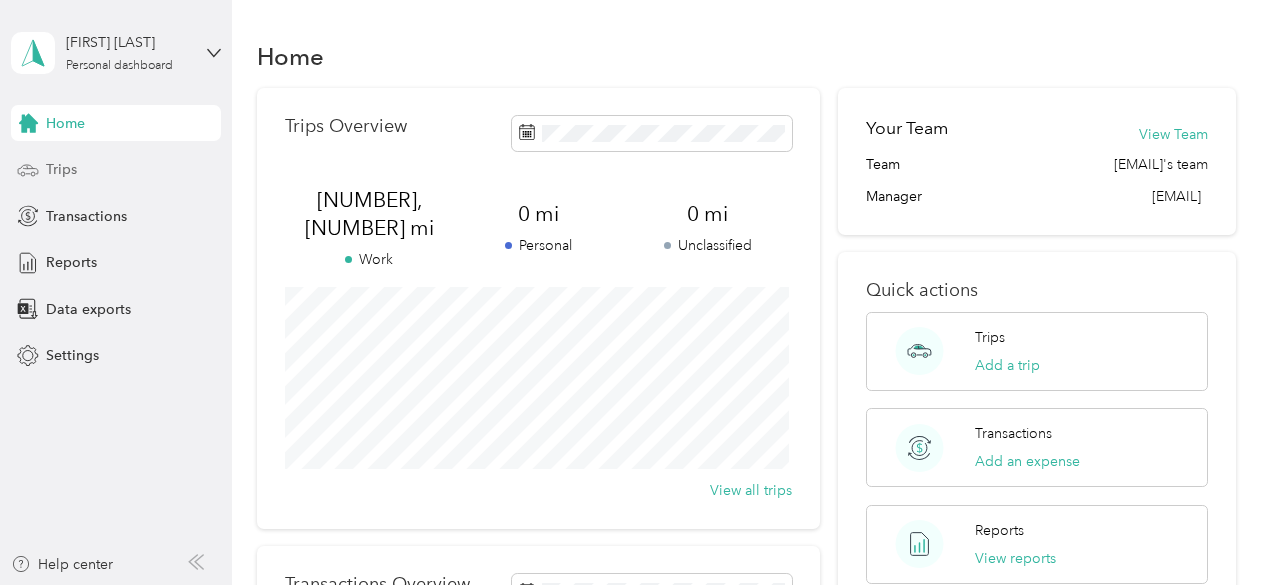 click on "Trips" at bounding box center (116, 170) 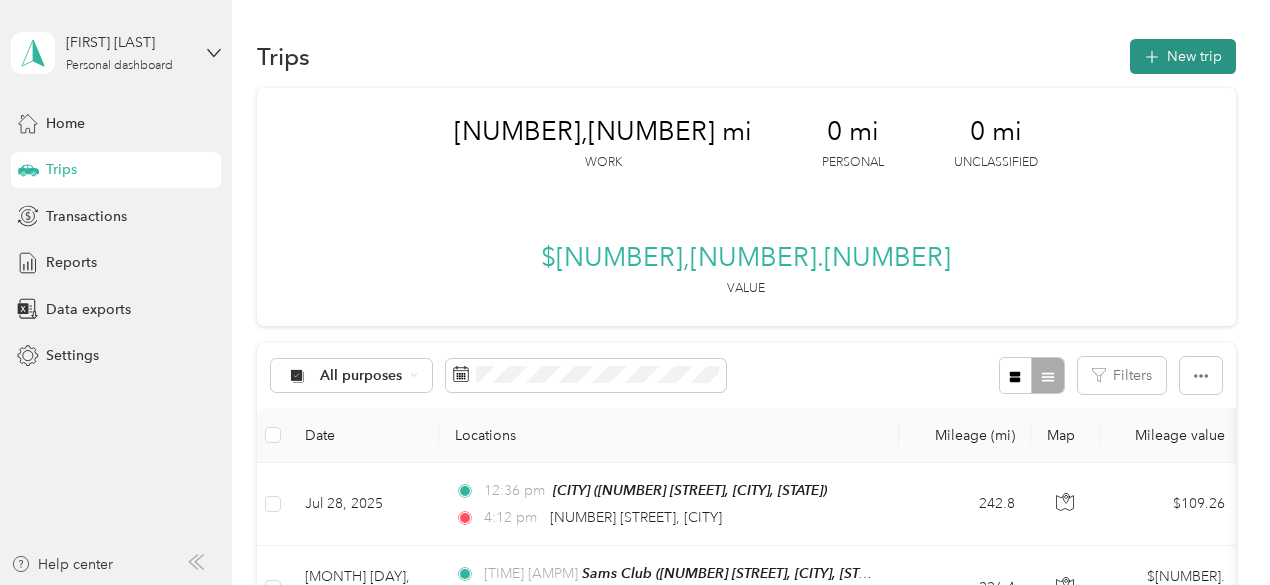 click on "New trip" at bounding box center (1183, 56) 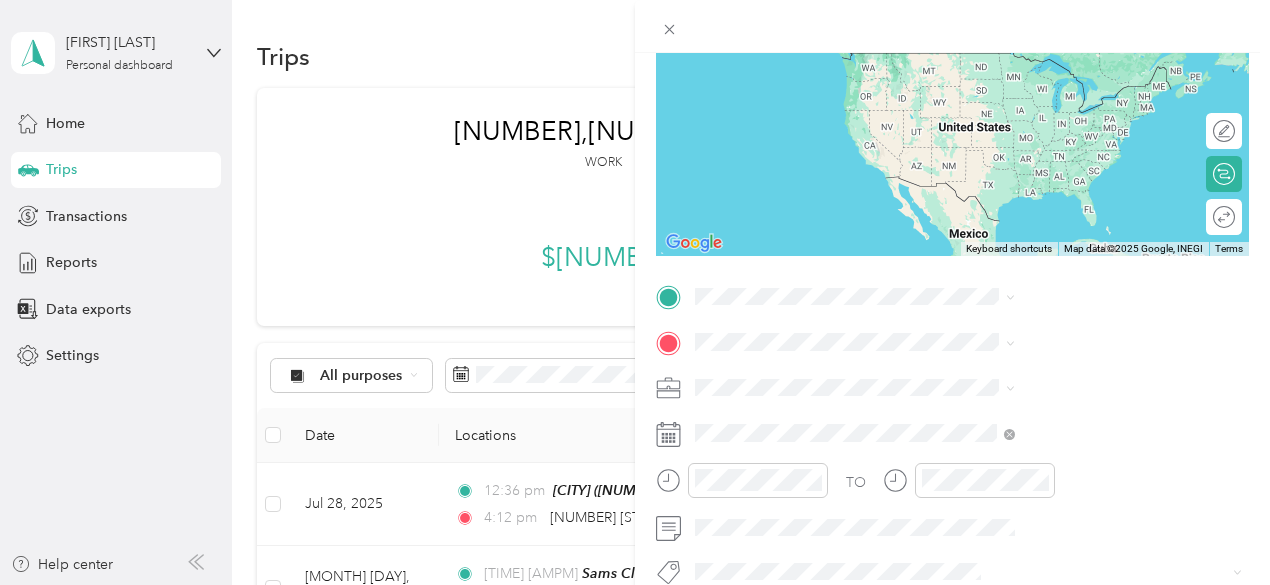 scroll, scrollTop: 198, scrollLeft: 0, axis: vertical 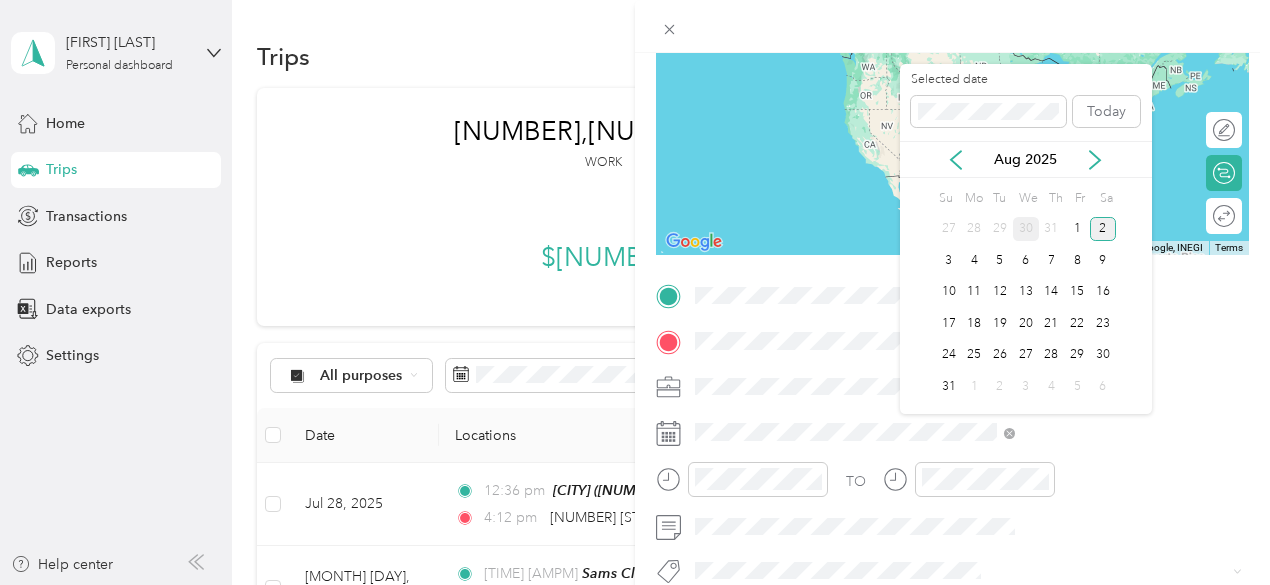 click on "30" at bounding box center [1026, 229] 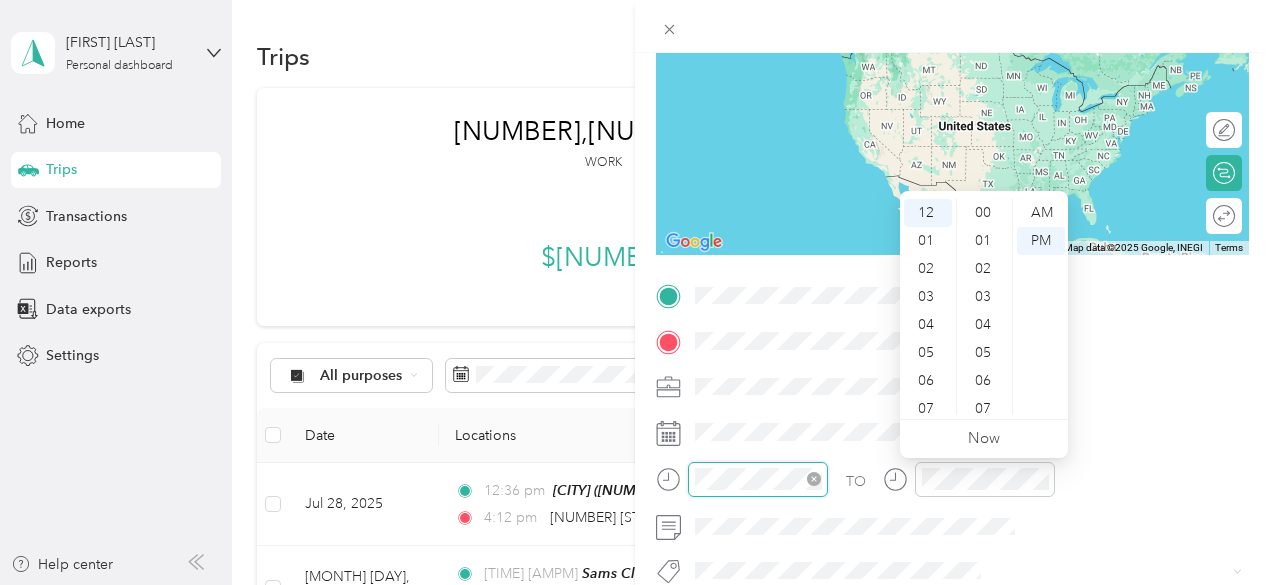 scroll, scrollTop: 476, scrollLeft: 0, axis: vertical 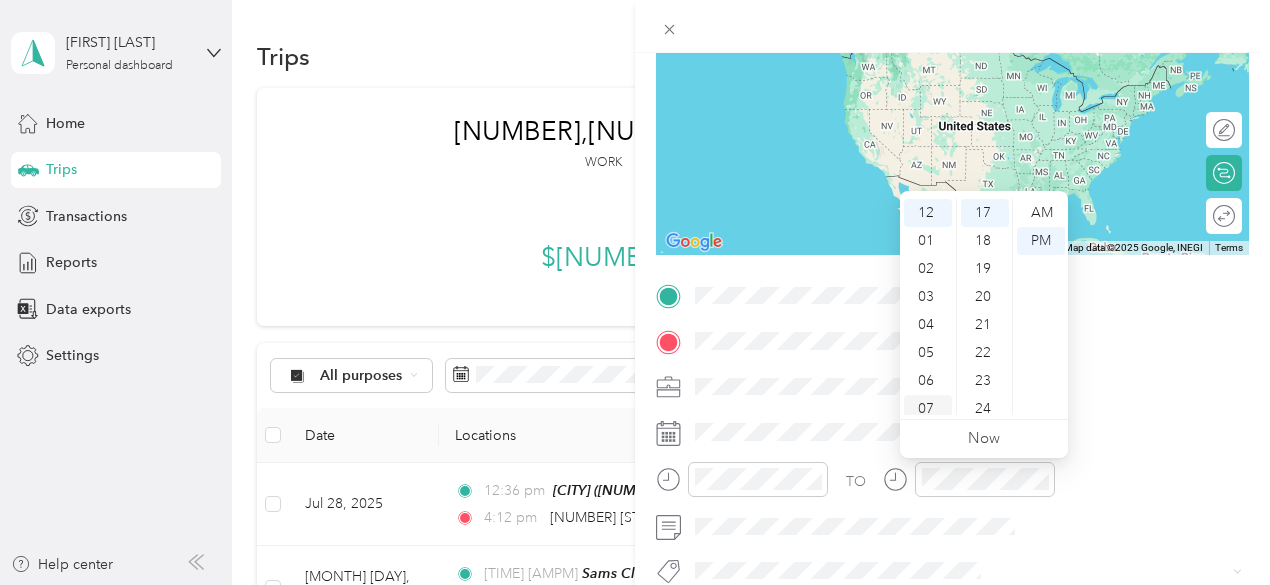 click on "07" at bounding box center (928, 409) 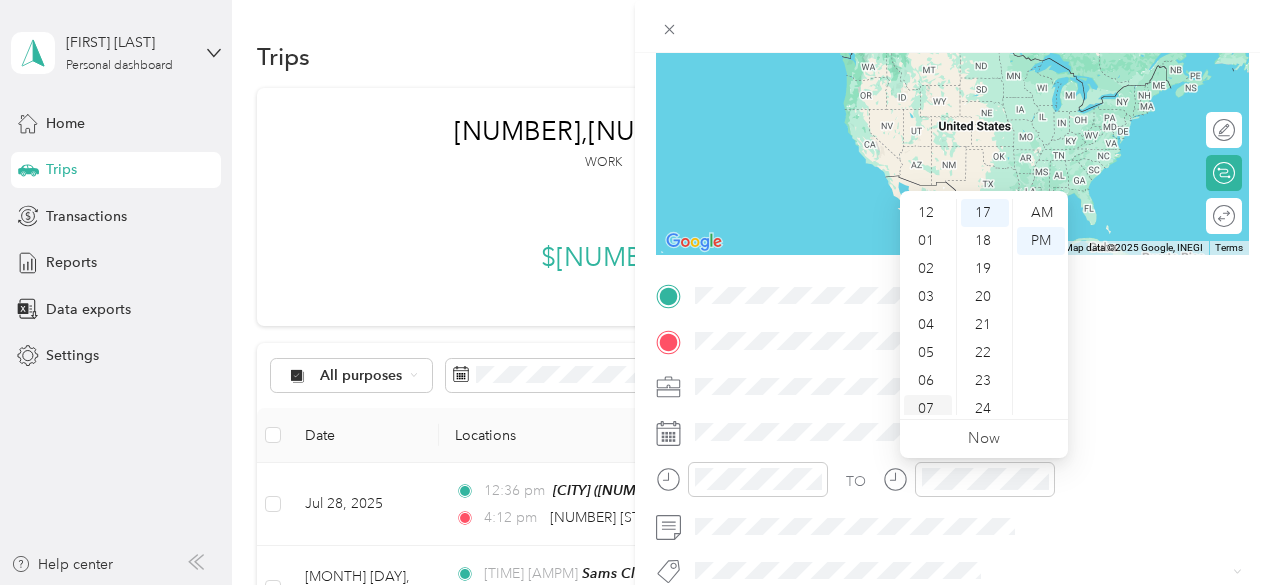 scroll, scrollTop: 120, scrollLeft: 0, axis: vertical 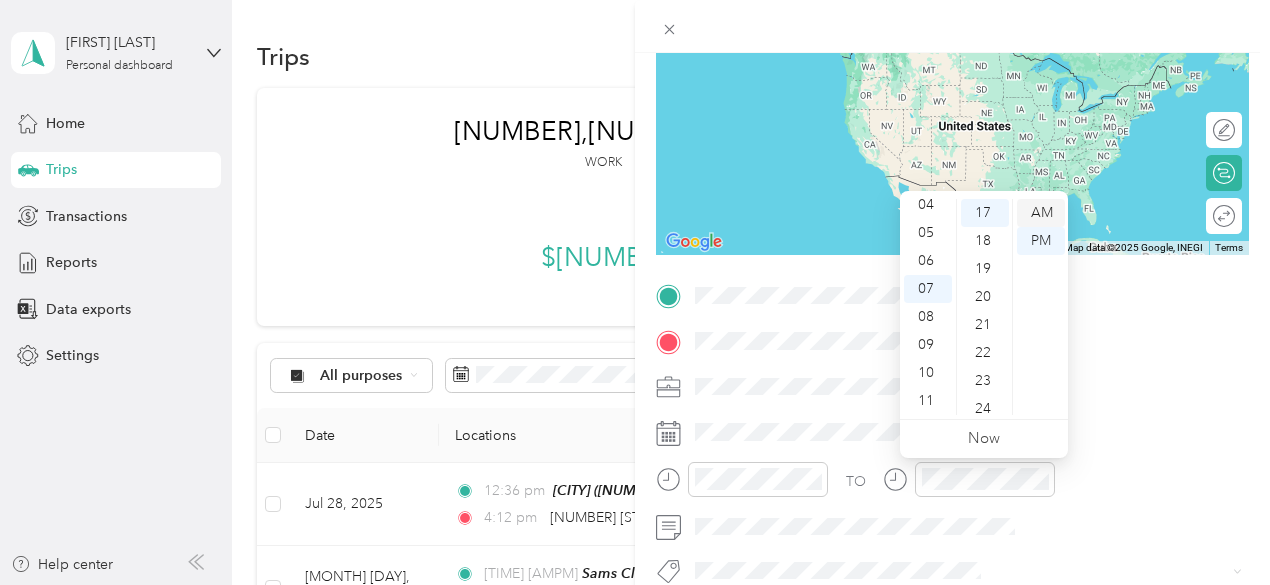 click on "AM" at bounding box center [1041, 213] 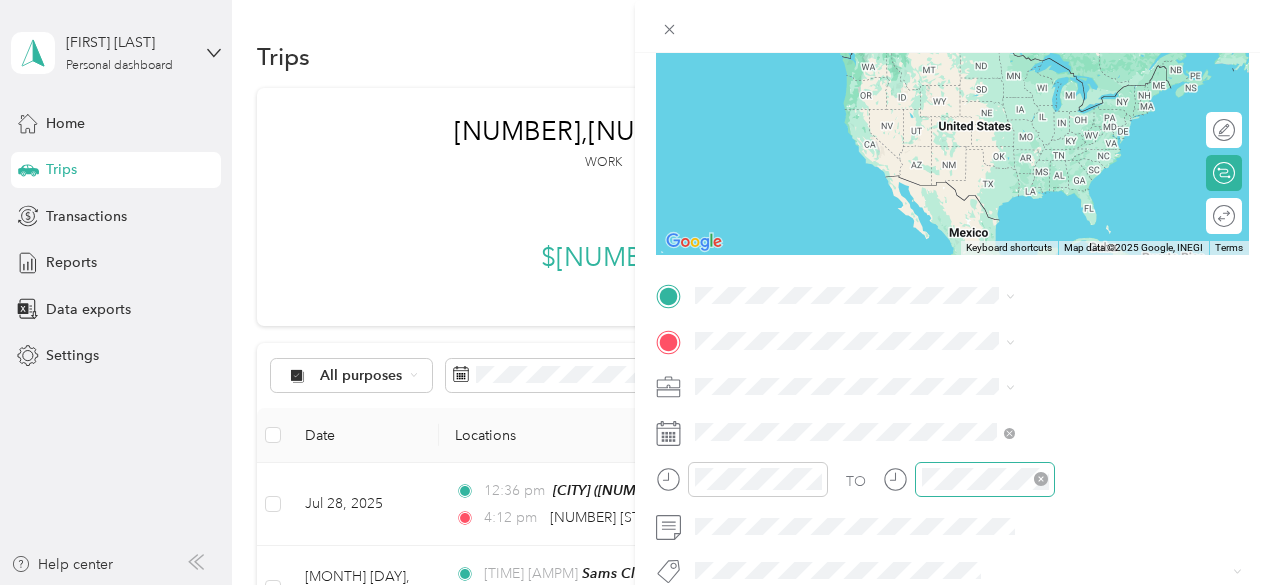 click at bounding box center (985, 479) 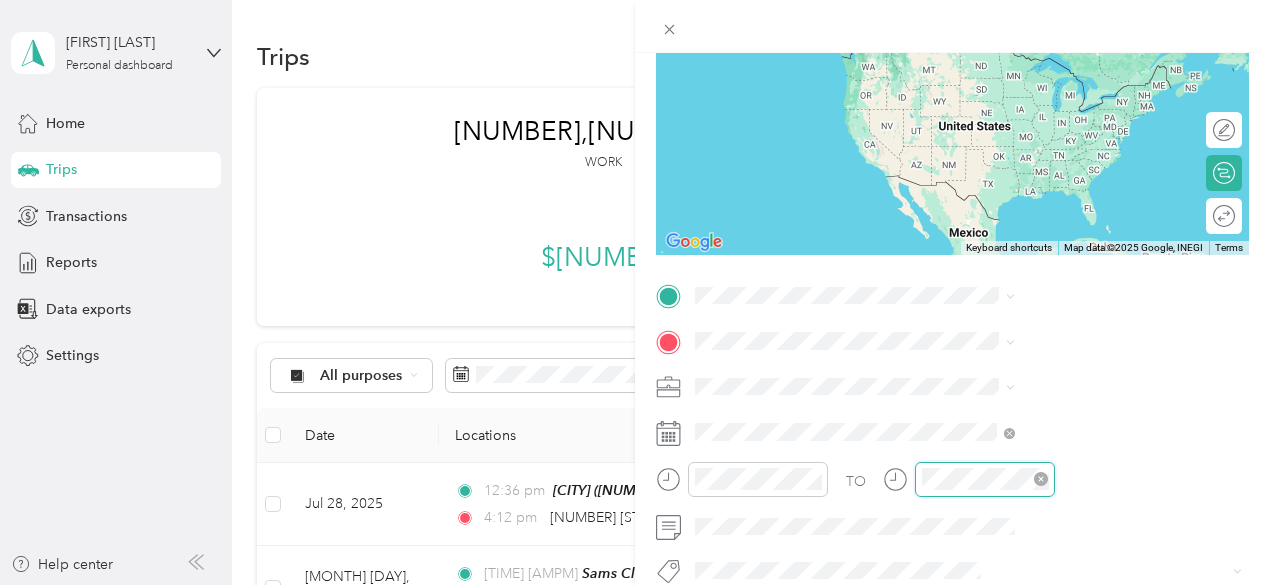 scroll, scrollTop: 198, scrollLeft: 4, axis: both 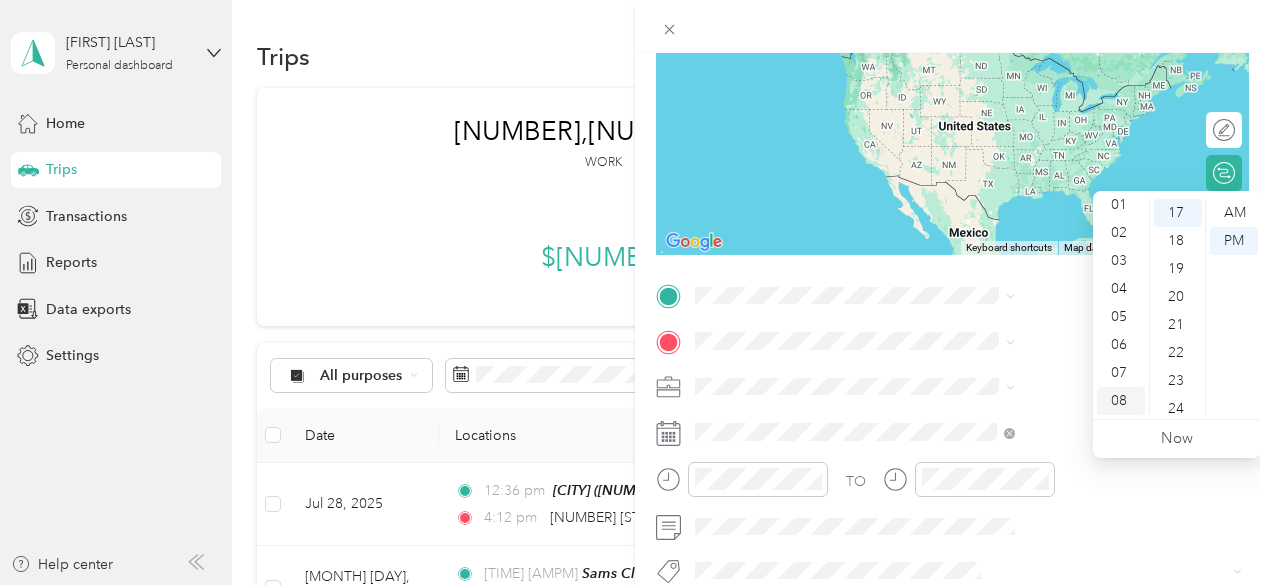 click on "08" at bounding box center (1121, 401) 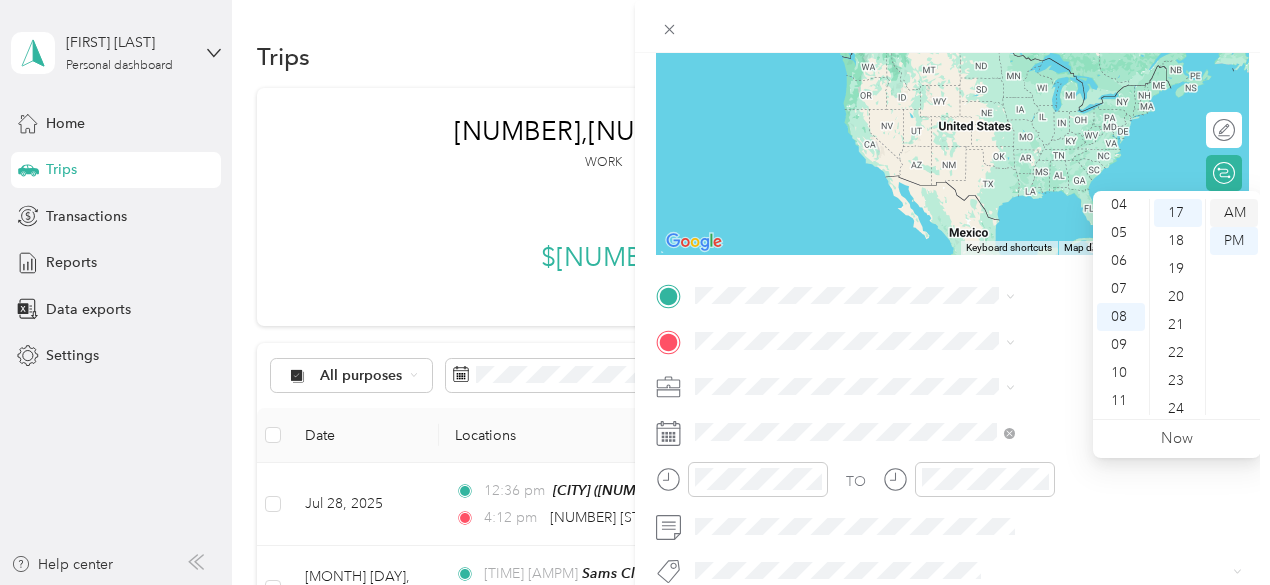 click on "AM" at bounding box center (1234, 213) 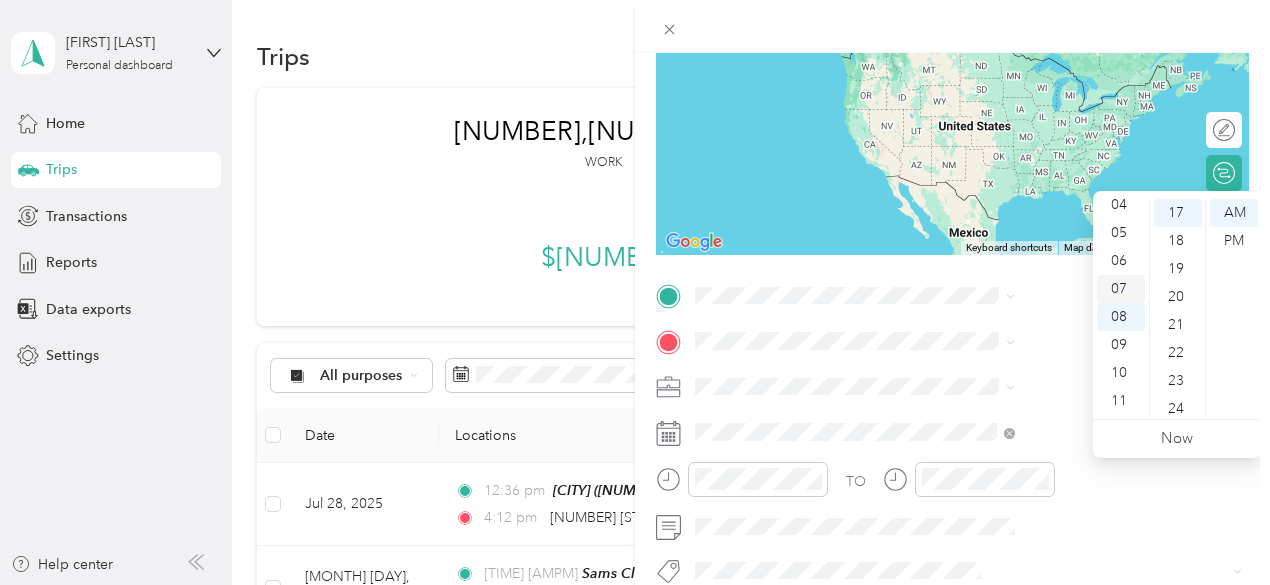 click on "07" at bounding box center [1121, 289] 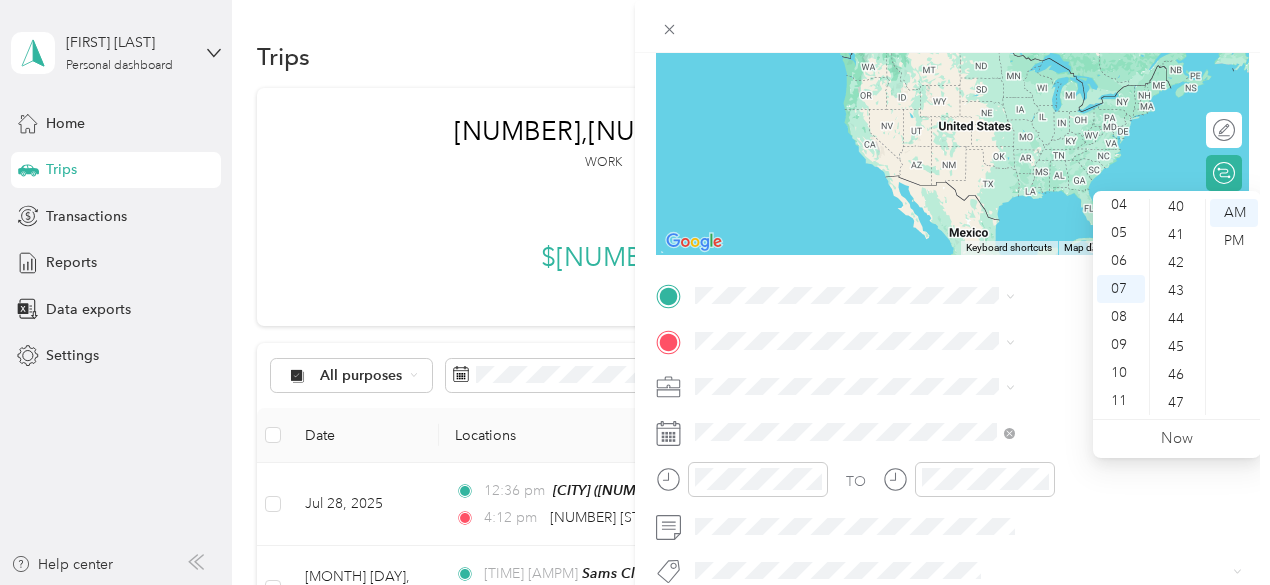 click on "44" at bounding box center (1178, 319) 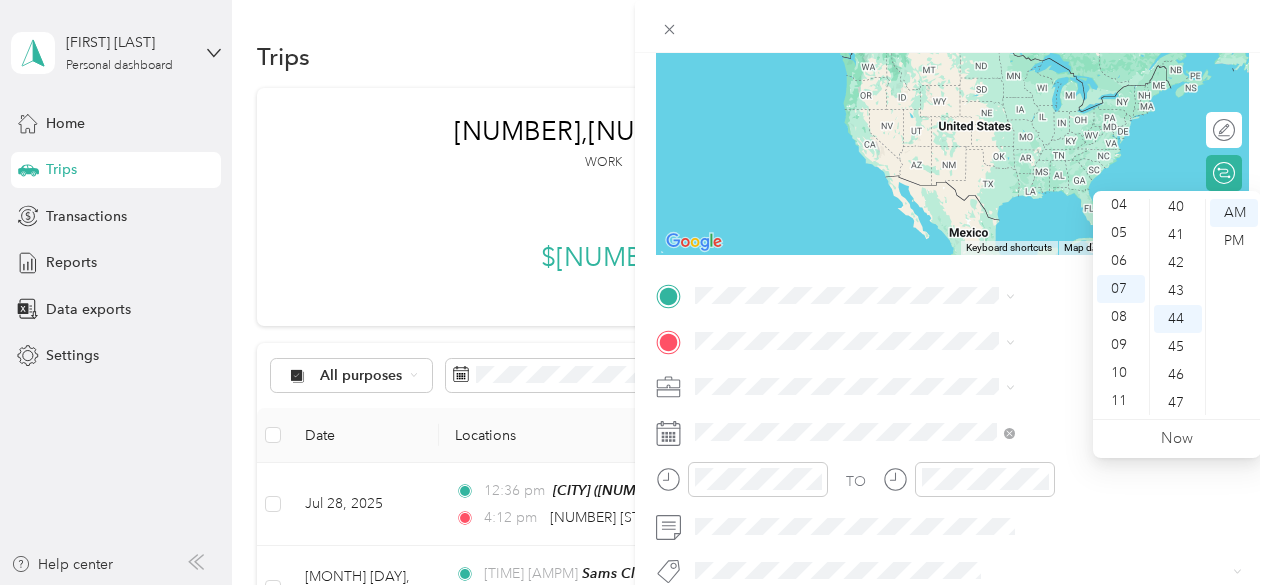 scroll, scrollTop: 1232, scrollLeft: 0, axis: vertical 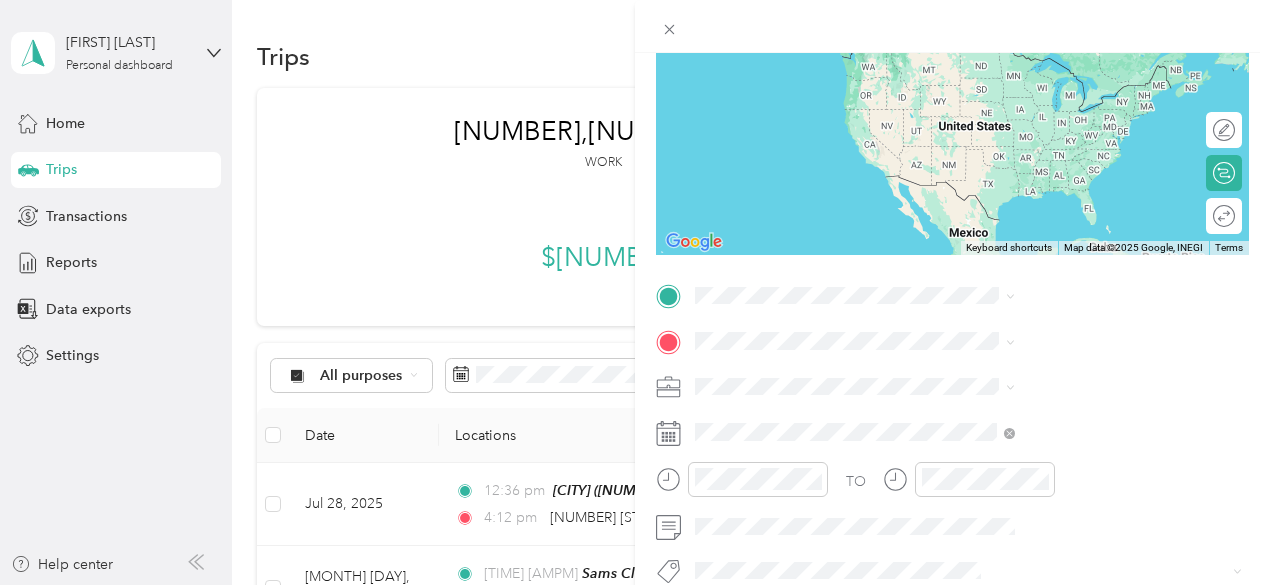 click on "New Trip Save This trip cannot be edited because it is either under review, approved, or paid. Contact your Team Manager to edit it. Miles ← Move left → Move right ↑ Move up ↓ Move down + Zoom in - Zoom out Home Jump left by 75% End Jump right by 75% Page Up Jump up by 75% Page Down Jump down by 75% Keyboard shortcuts Map Data Map data ©2025 Google, INEGI Map data ©2025 Google, INEGI 1000 km  Click to toggle between metric and imperial units Terms Report a map error Edit route Calculate route Round trip TO Add photo" at bounding box center [952, 316] 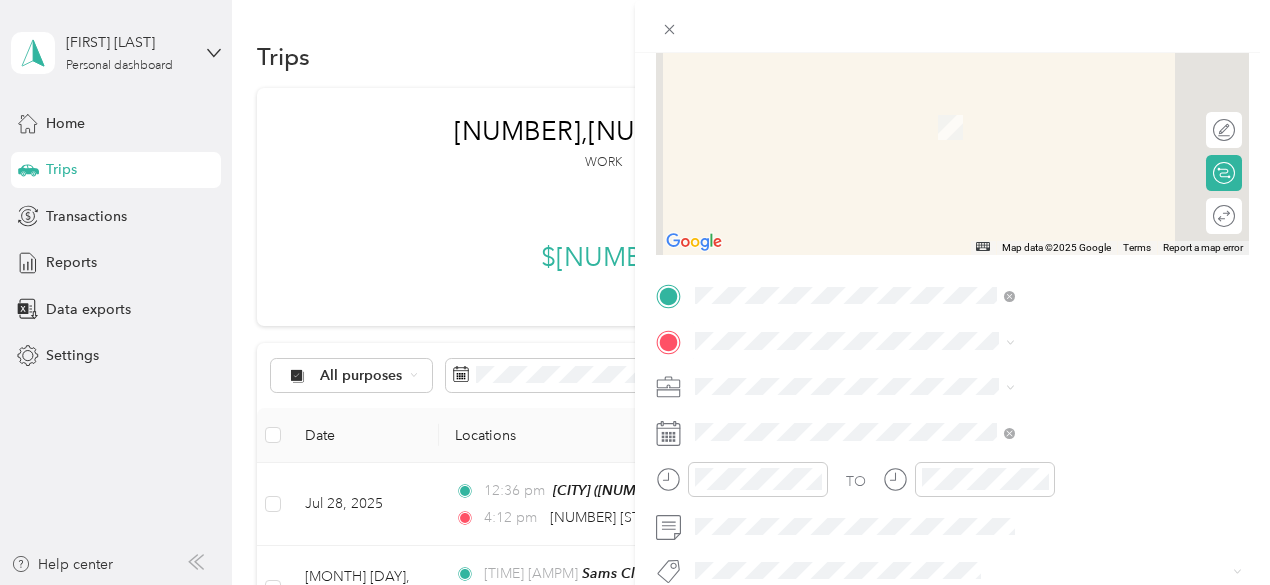 click on "[NUMBER] [STREET], [POSTAL_CODE], [CITY], [STATE], [COUNTRY]" at bounding box center (1063, 134) 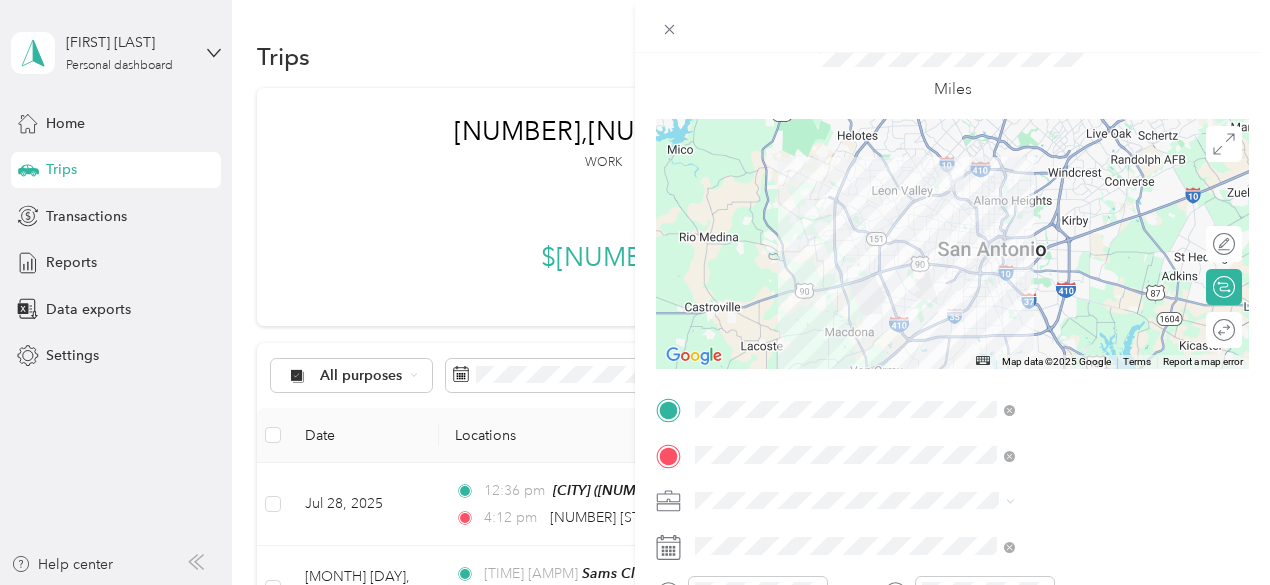 scroll, scrollTop: 0, scrollLeft: 4, axis: horizontal 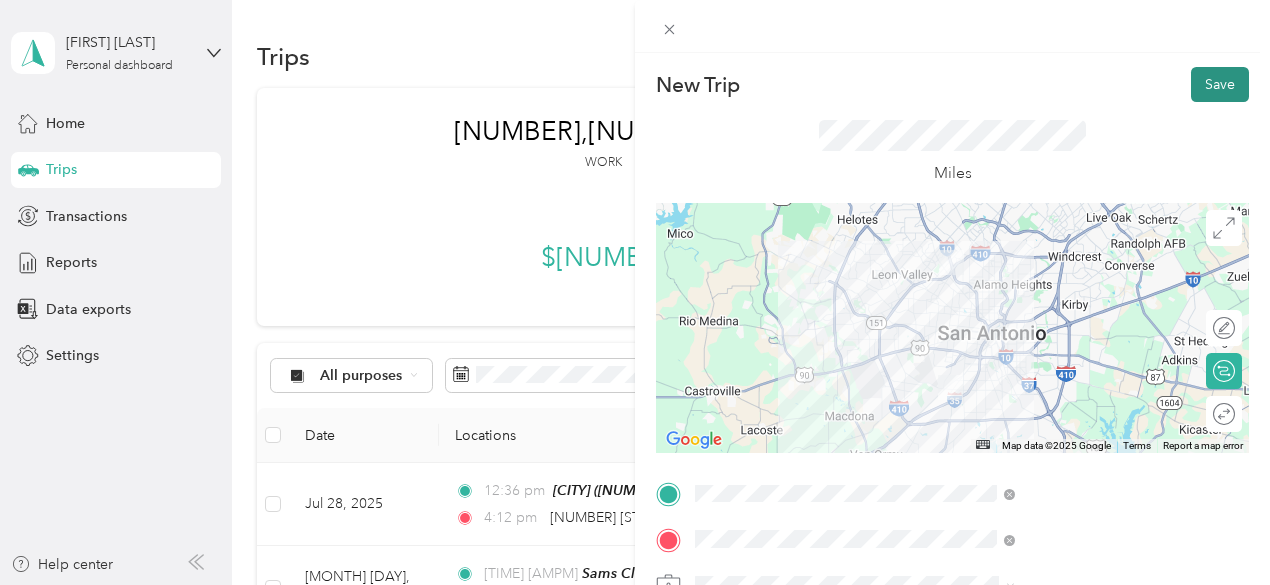 click on "Save" at bounding box center [1220, 84] 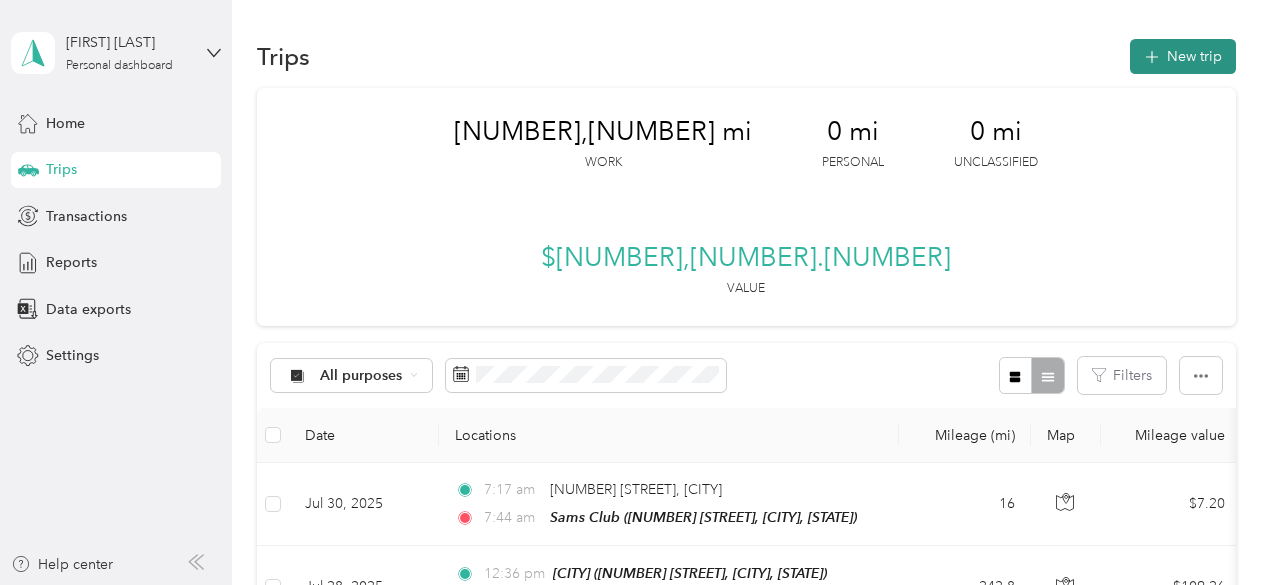 click on "New trip" at bounding box center (1183, 56) 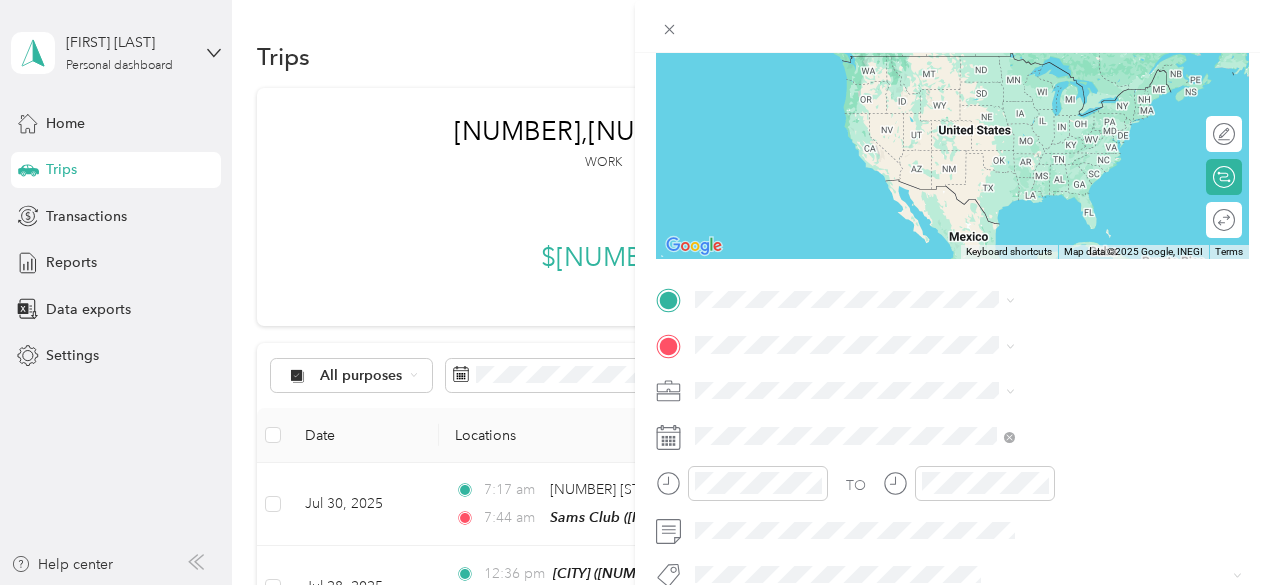 scroll, scrollTop: 195, scrollLeft: 0, axis: vertical 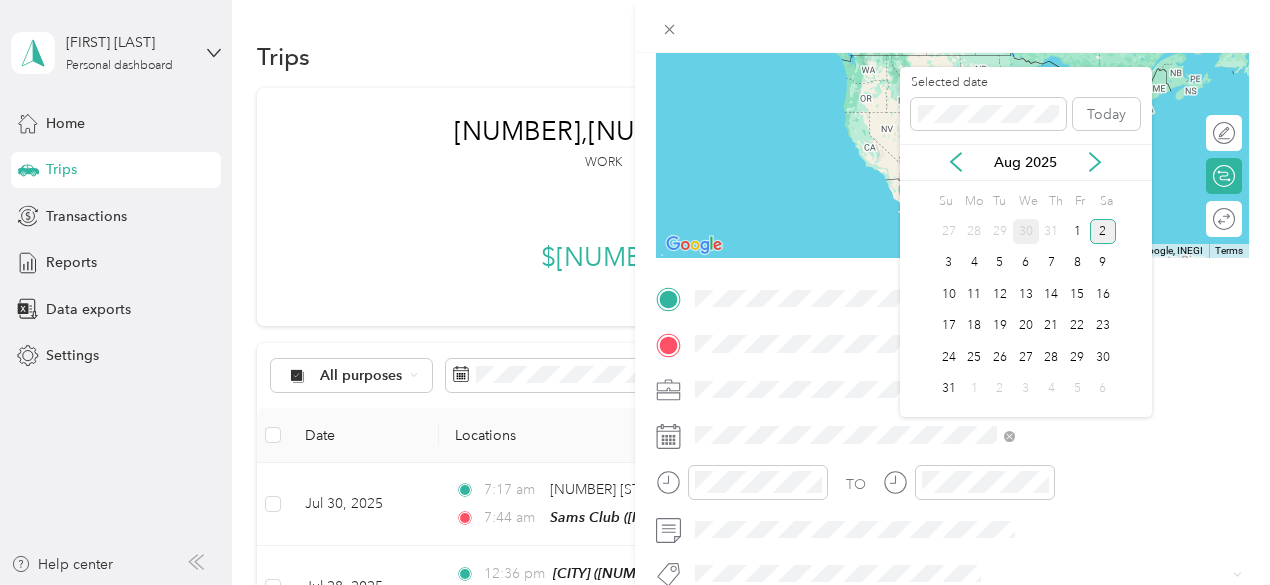 click on "30" at bounding box center [1026, 231] 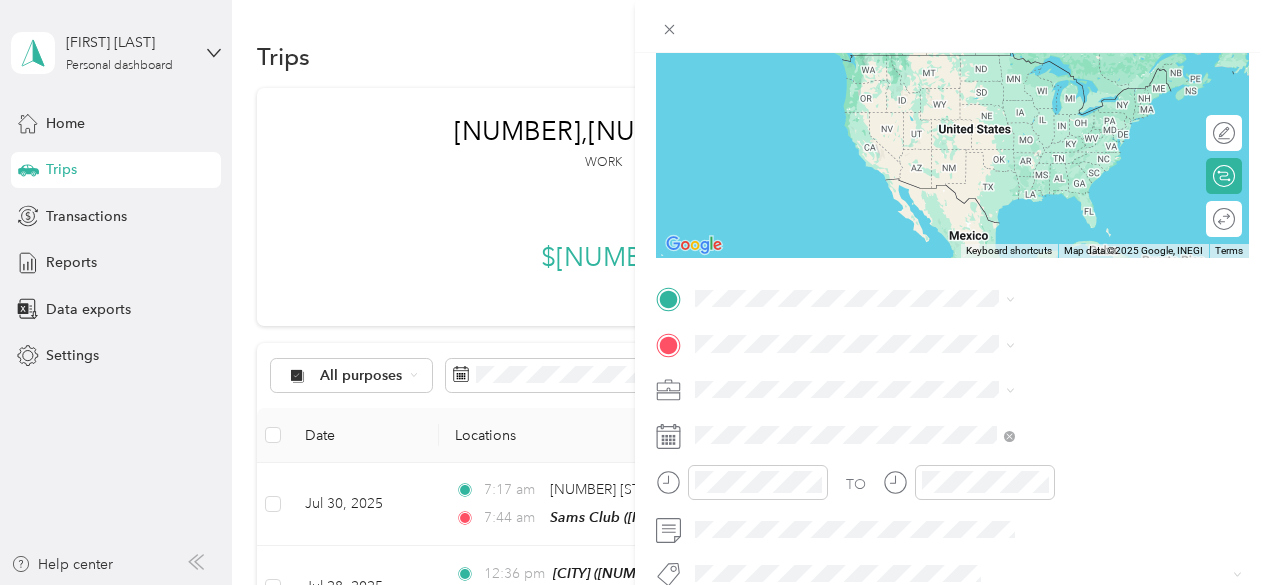 click on "TEAM Sams Club [NUMBER] [STREET], [POSTAL_CODE], [CITY], [STATE], [COUNTRY]" at bounding box center (1067, 85) 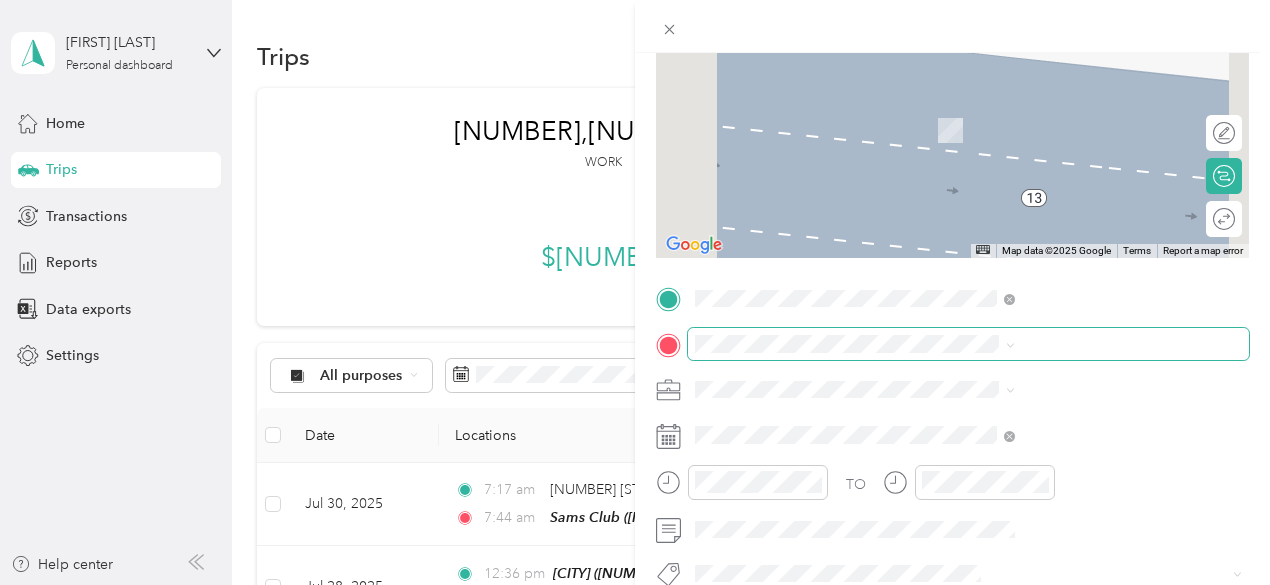 click at bounding box center (968, 344) 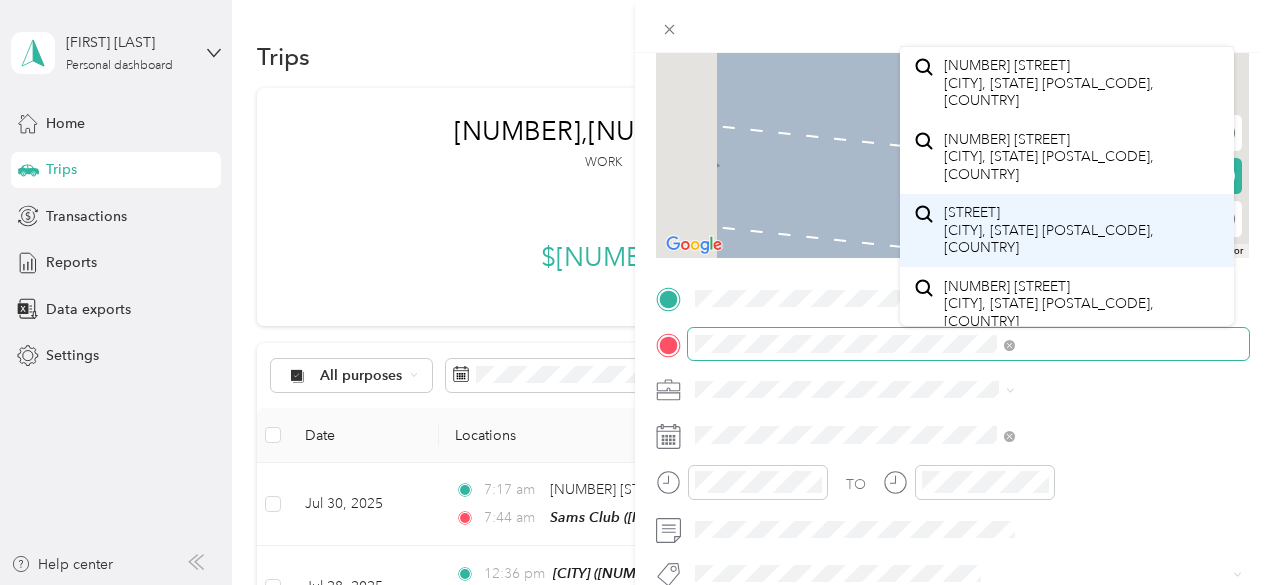 scroll, scrollTop: 0, scrollLeft: 0, axis: both 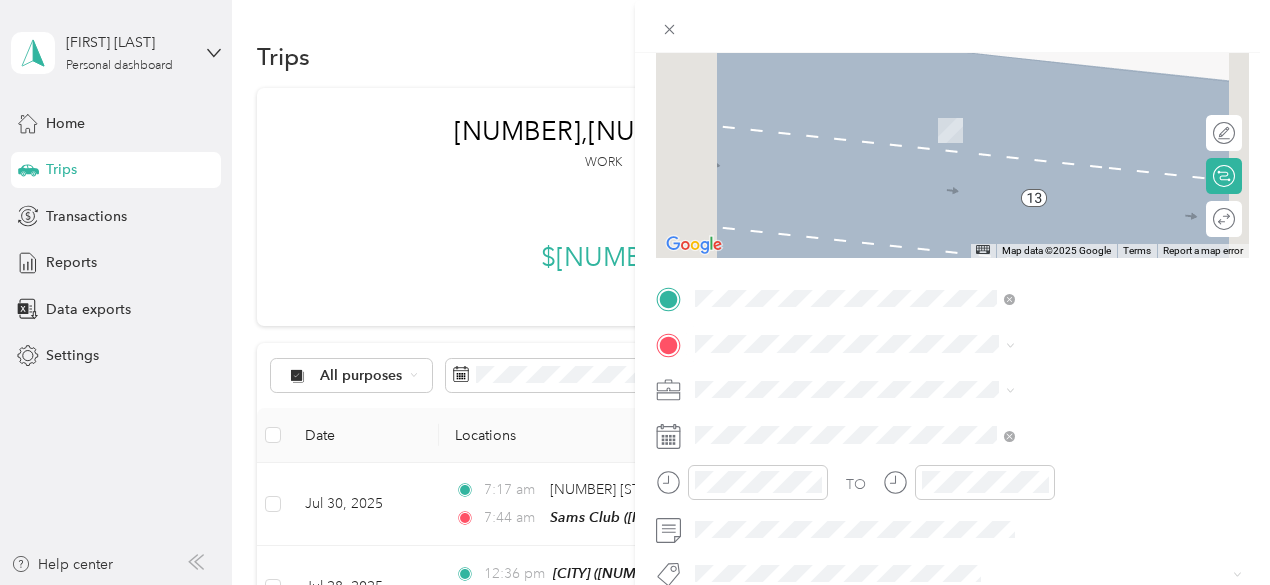 click on "[NUMBER] [STREET]
[CITY], [STATE] [POSTAL_CODE], [COUNTRY]" at bounding box center [1081, 127] 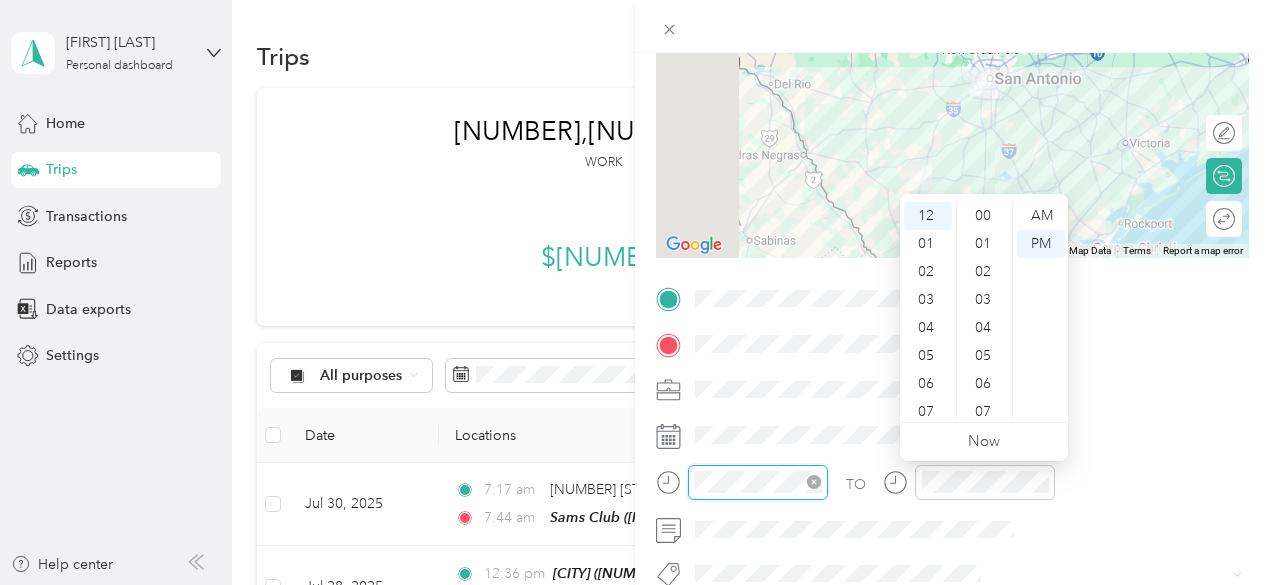 scroll, scrollTop: 504, scrollLeft: 0, axis: vertical 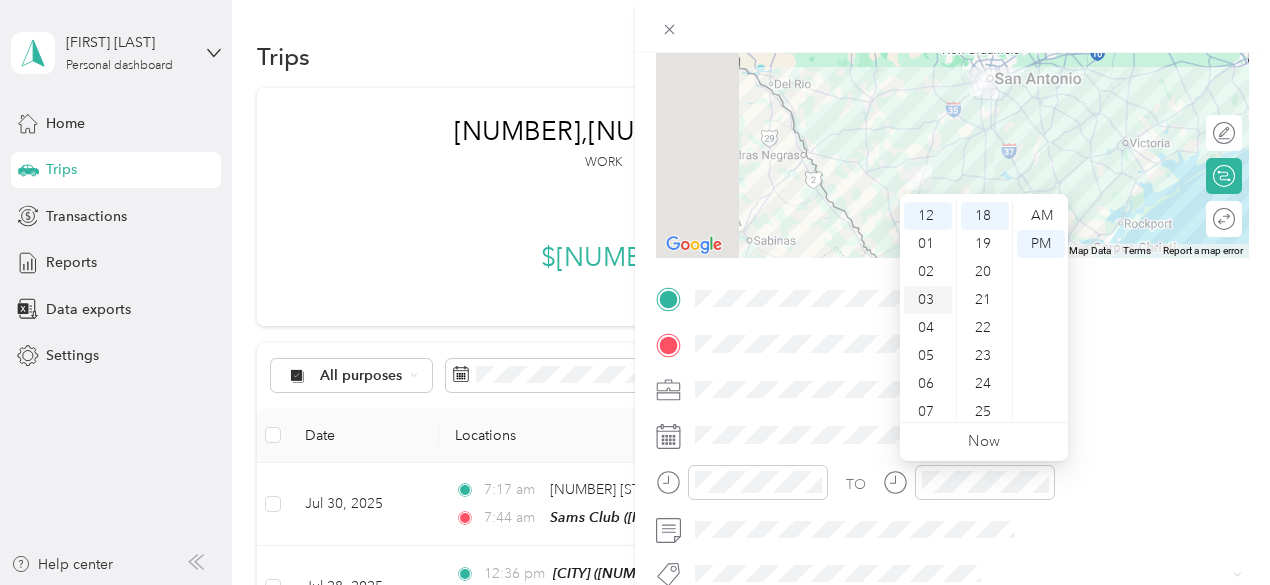 click on "03" at bounding box center [928, 300] 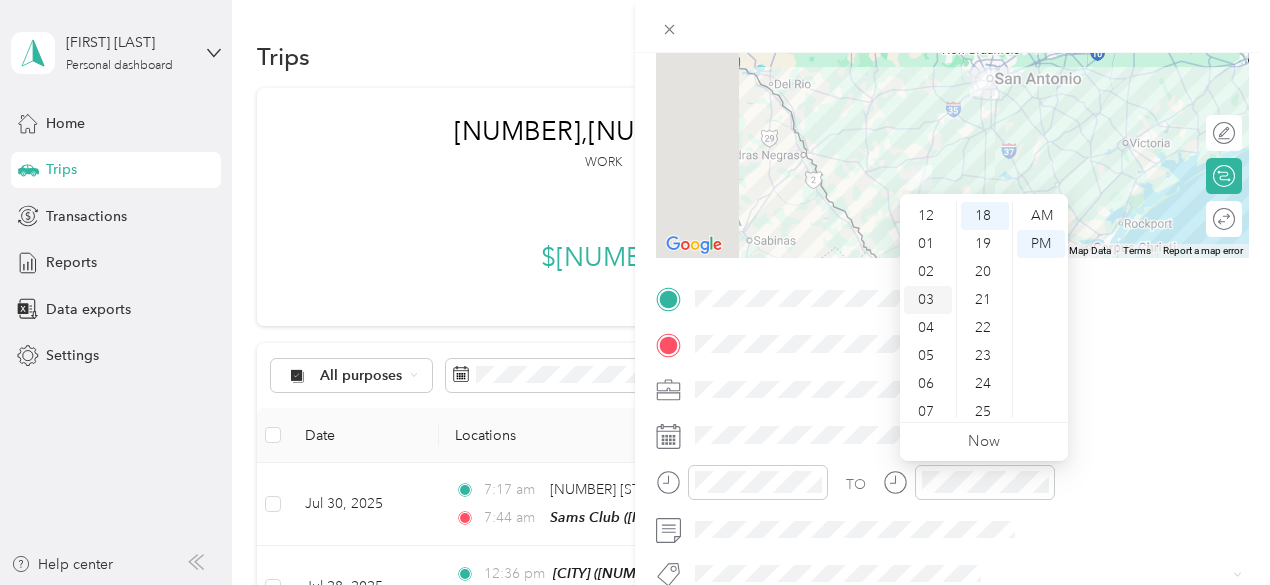 scroll, scrollTop: 84, scrollLeft: 0, axis: vertical 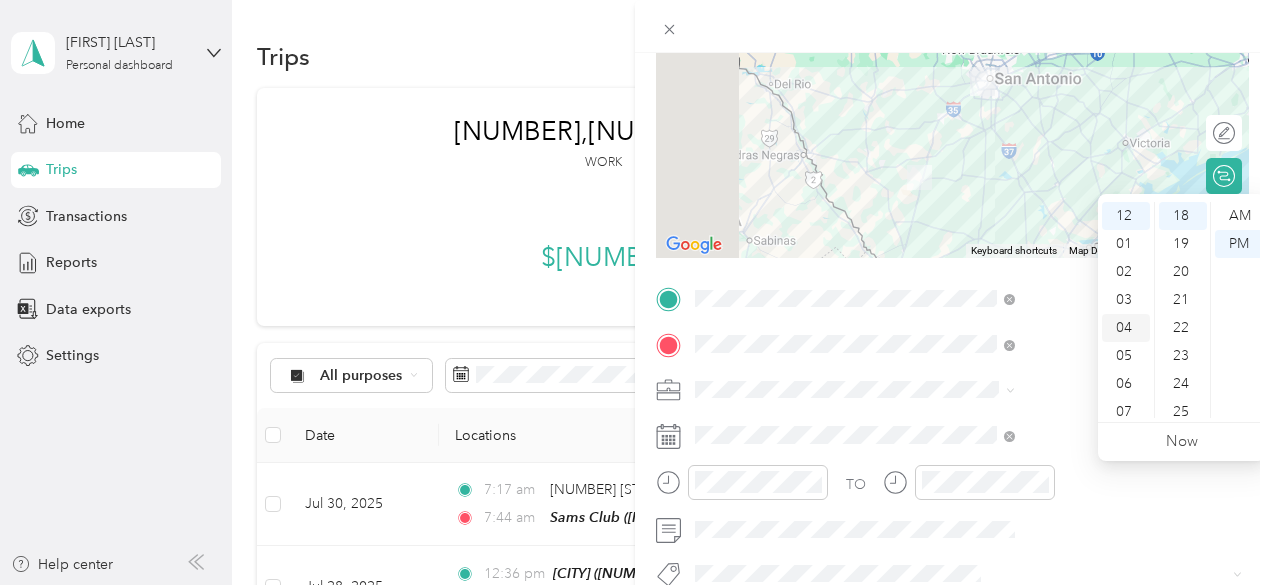 click on "04" at bounding box center [1126, 328] 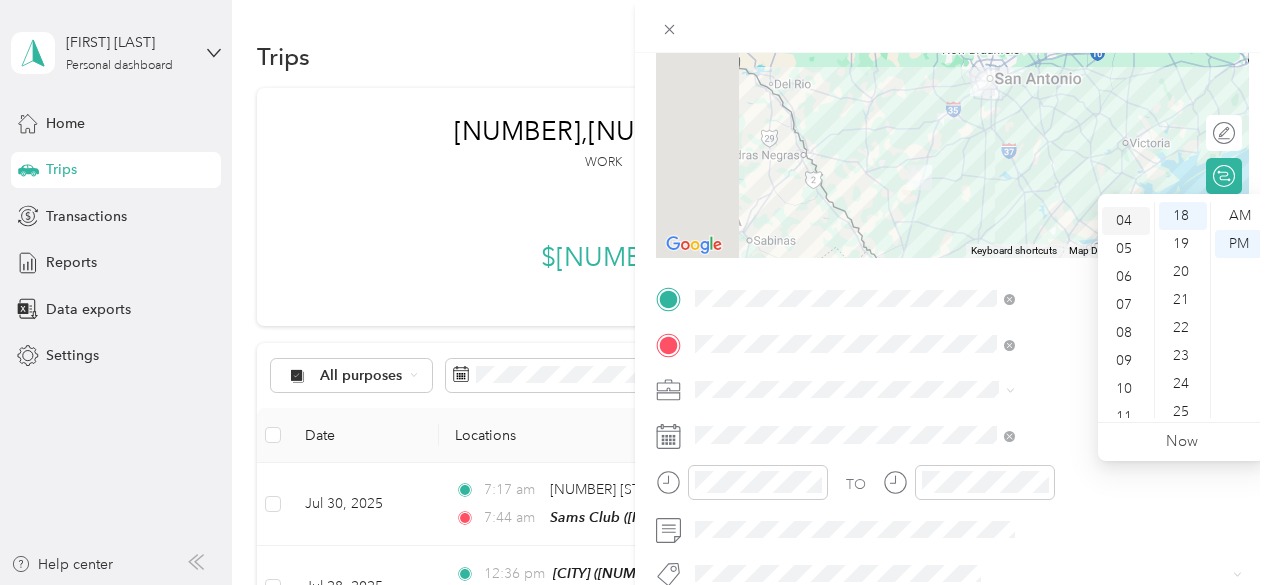 scroll, scrollTop: 112, scrollLeft: 0, axis: vertical 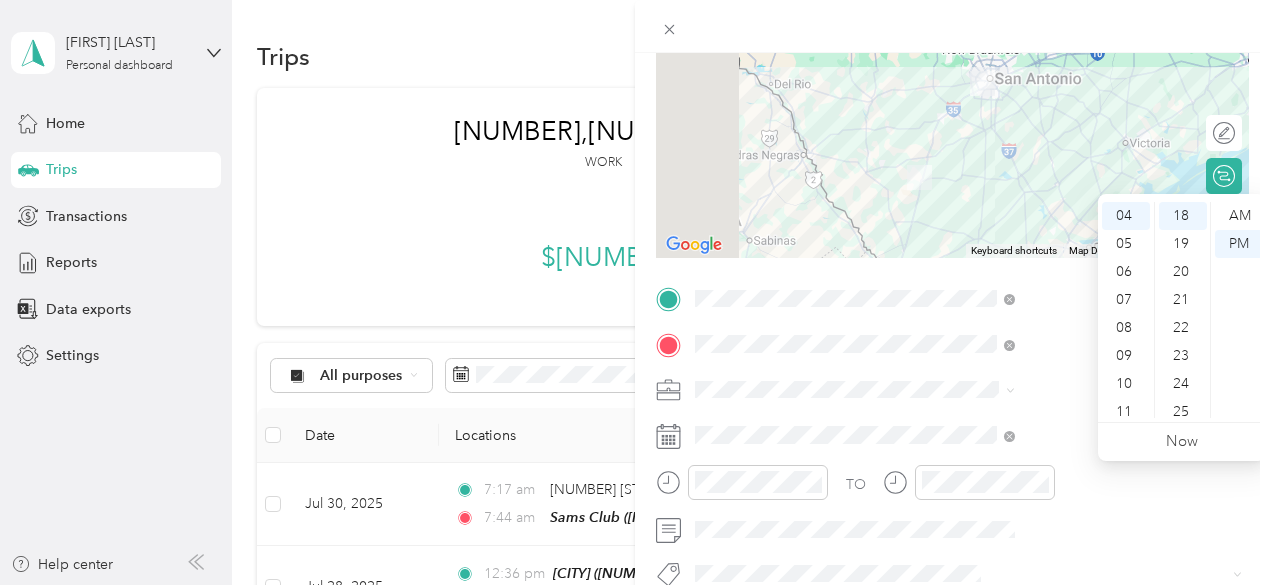 click on "New Trip Save This trip cannot be edited because it is either under review, approved, or paid. Contact your Team Manager to edit it. Miles ← Move left → Move right ↑ Move up ↓ Move down + Zoom in - Zoom out Home Jump left by 75% End Jump right by 75% Page Up Jump up by 75% Page Down Jump down by 75% Keyboard shortcuts Map Data Map data ©2025 Google, INEGI Map data ©2025 Google, INEGI 50 km  Click to toggle between metric and imperial units Terms Report a map error Edit route Calculate route Round trip TO Add photo" at bounding box center [952, 319] 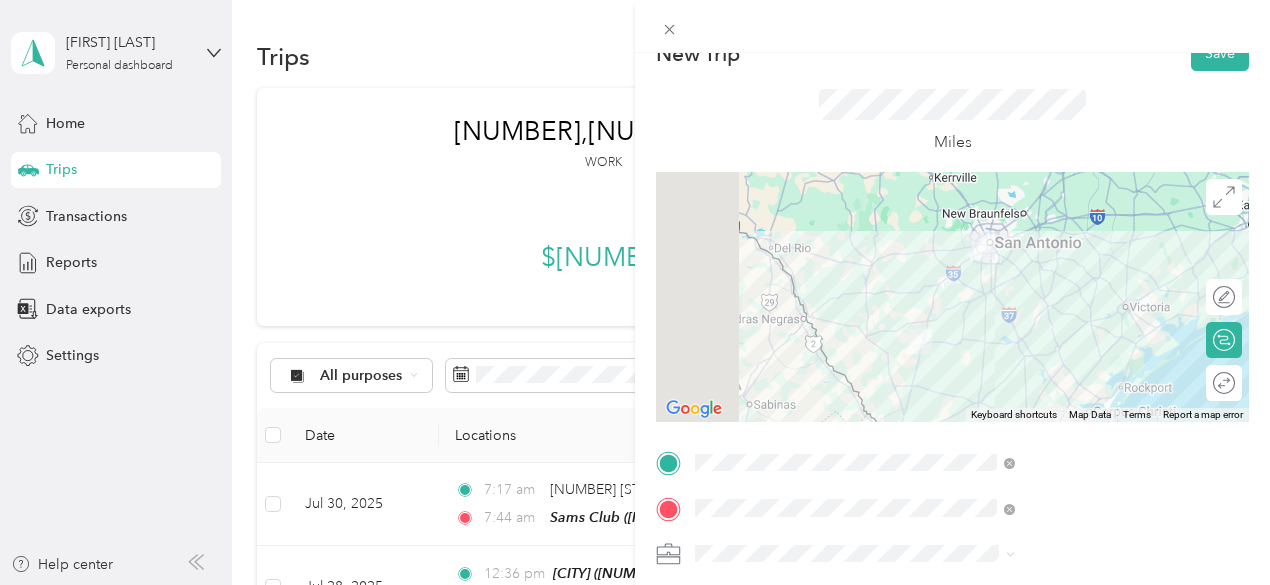 scroll, scrollTop: 0, scrollLeft: 0, axis: both 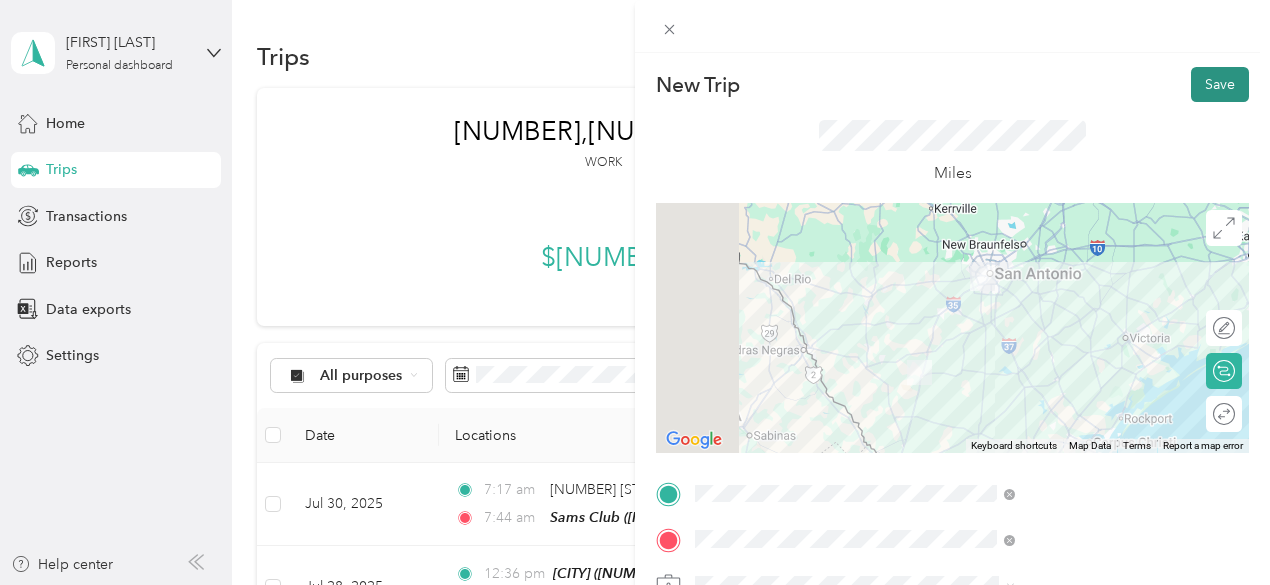 click on "Save" at bounding box center [1220, 84] 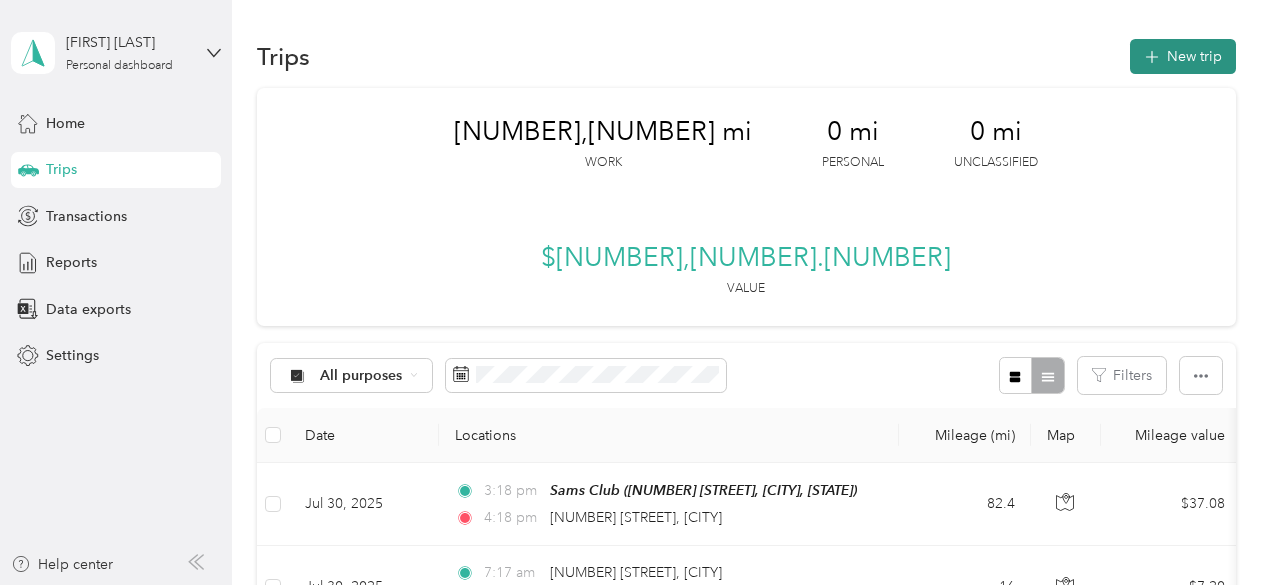 click on "New trip" at bounding box center [1183, 56] 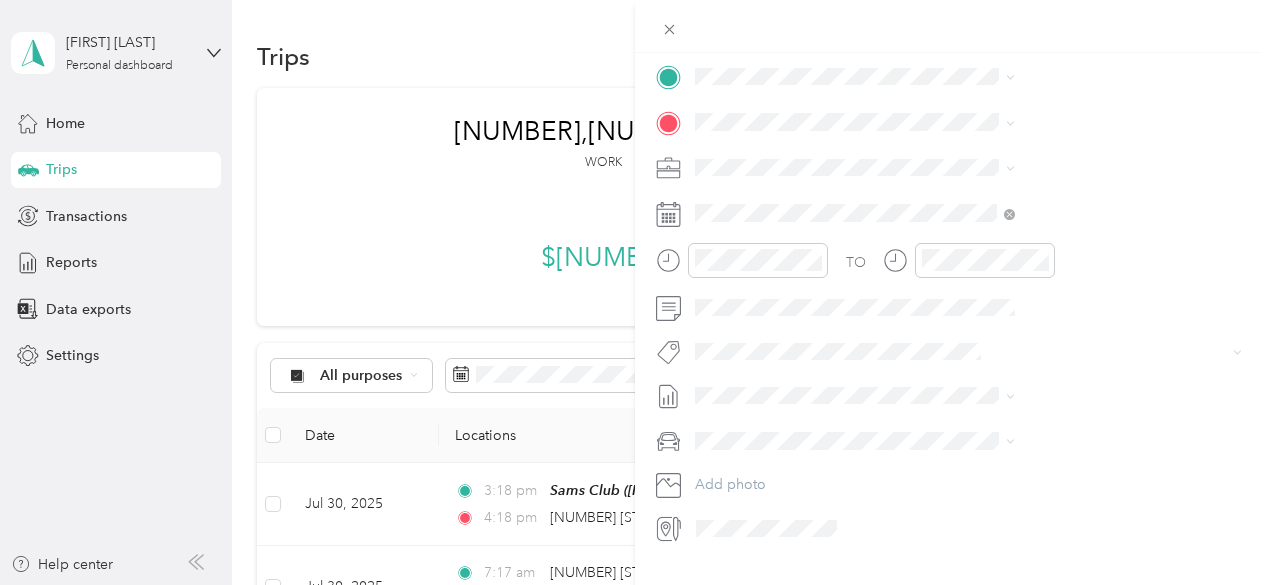scroll, scrollTop: 418, scrollLeft: 0, axis: vertical 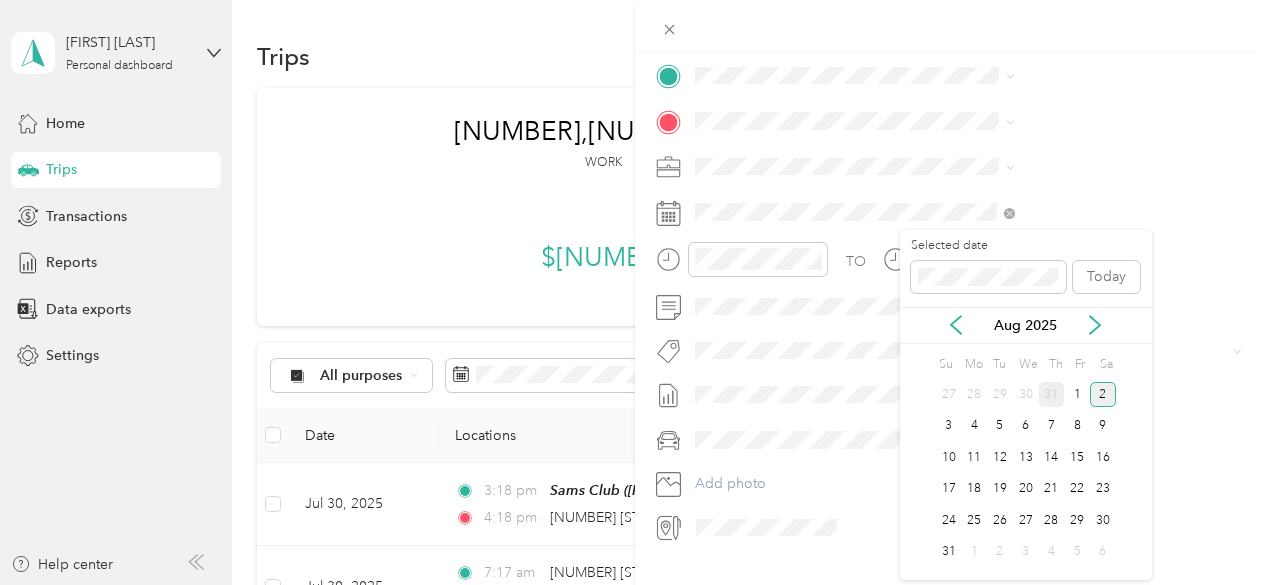 click on "31" at bounding box center [1052, 394] 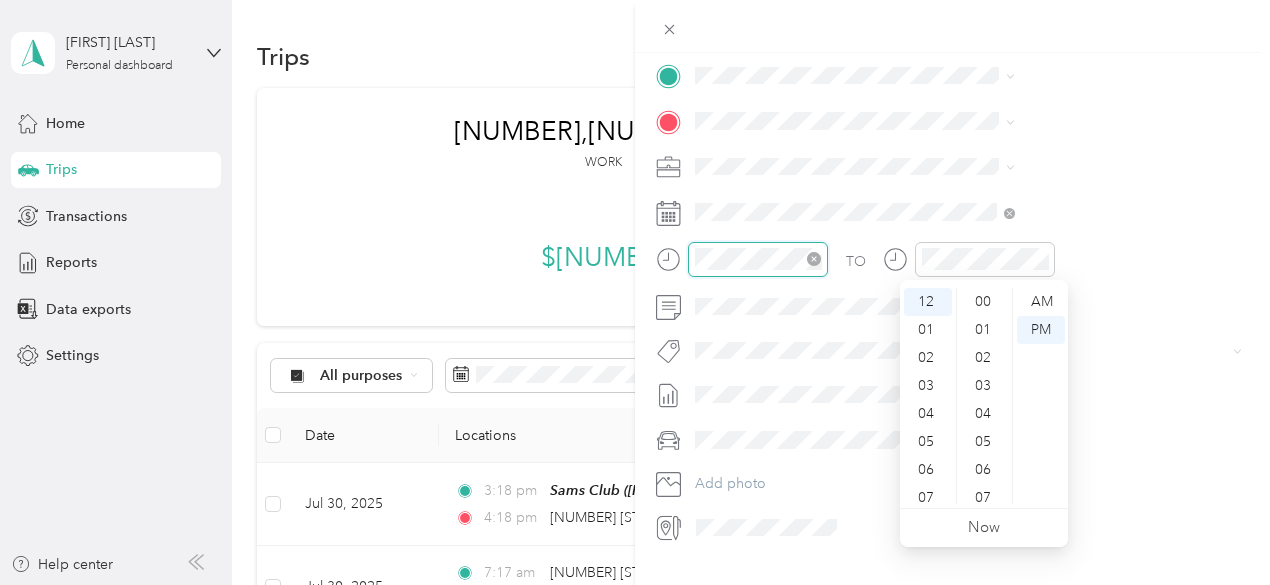 scroll, scrollTop: 616, scrollLeft: 0, axis: vertical 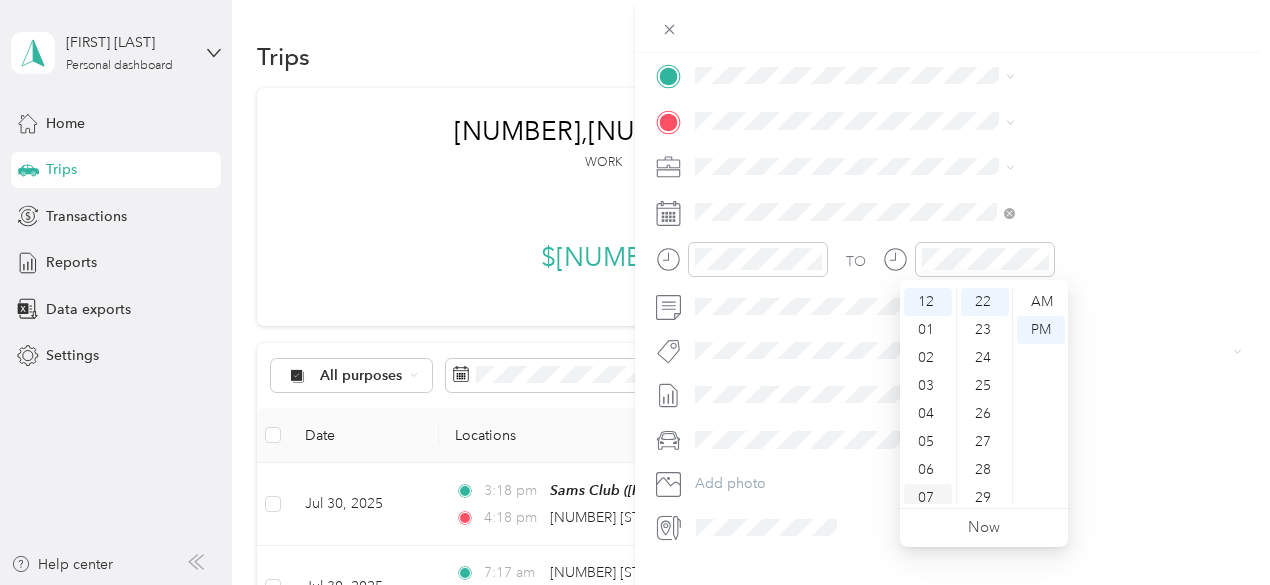 click on "07" at bounding box center [928, 498] 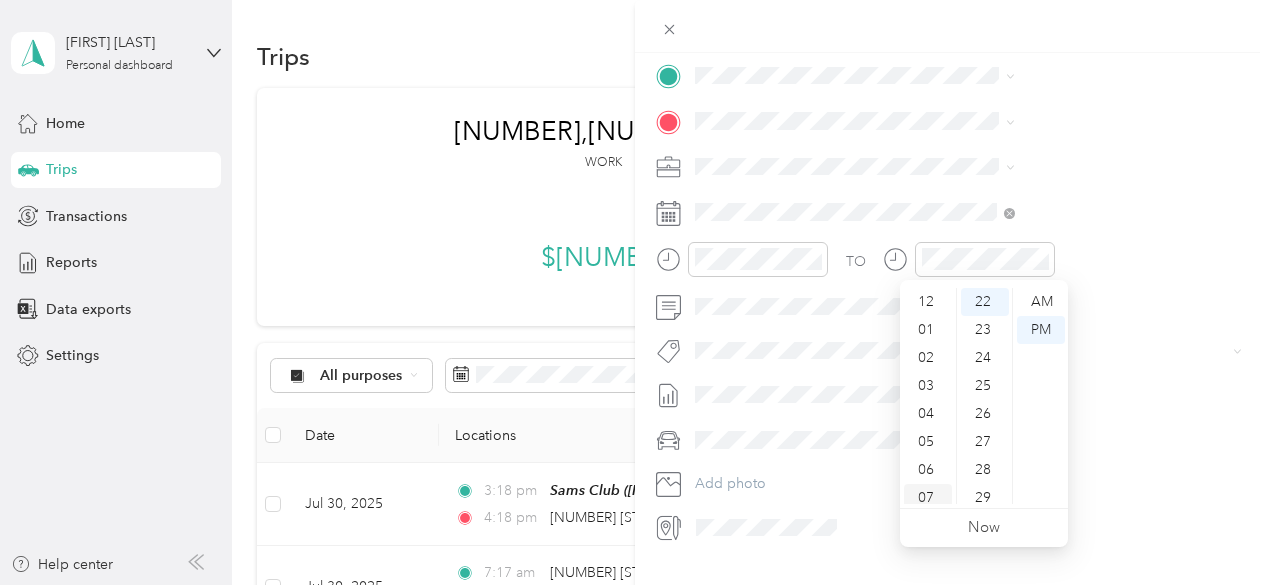 scroll, scrollTop: 120, scrollLeft: 0, axis: vertical 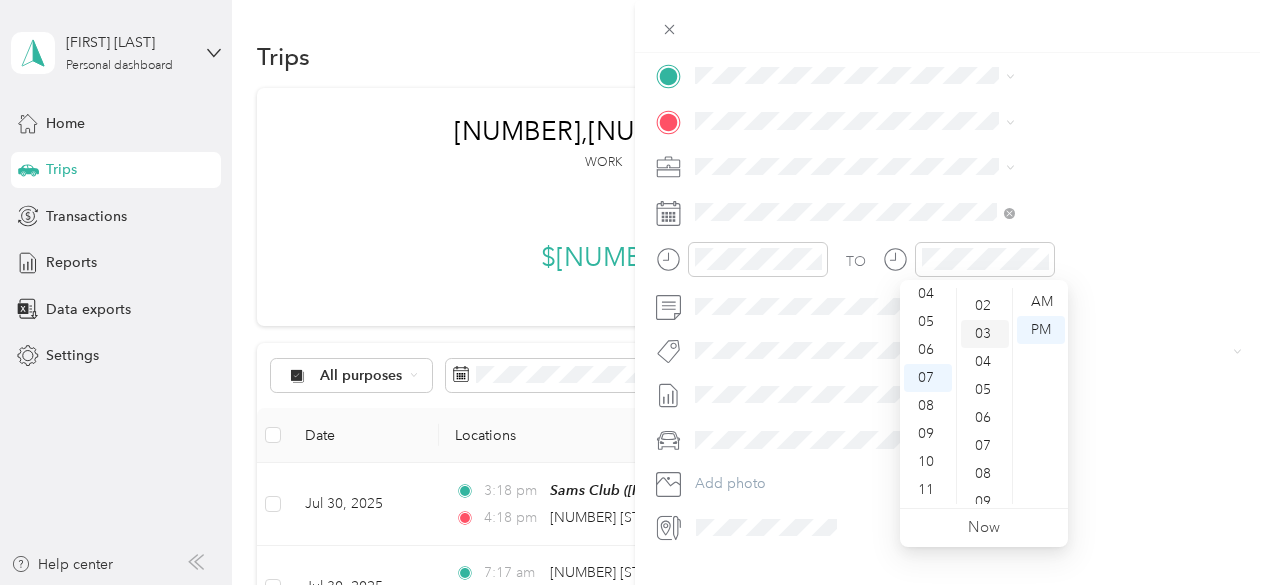 click on "03" at bounding box center (985, 334) 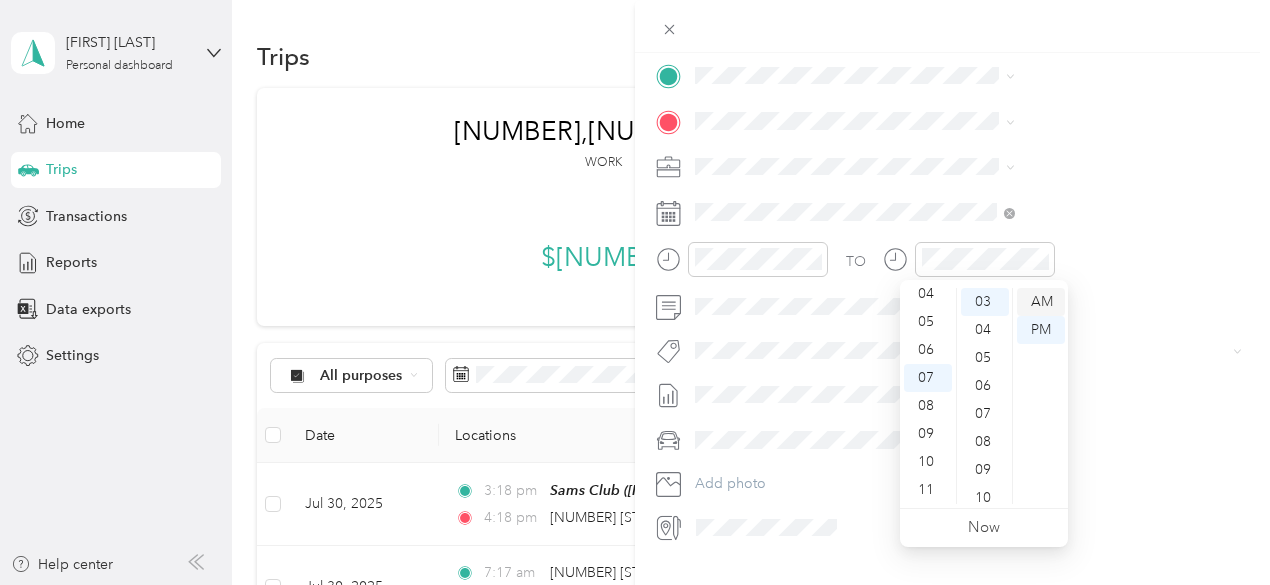 click on "AM" at bounding box center (1041, 302) 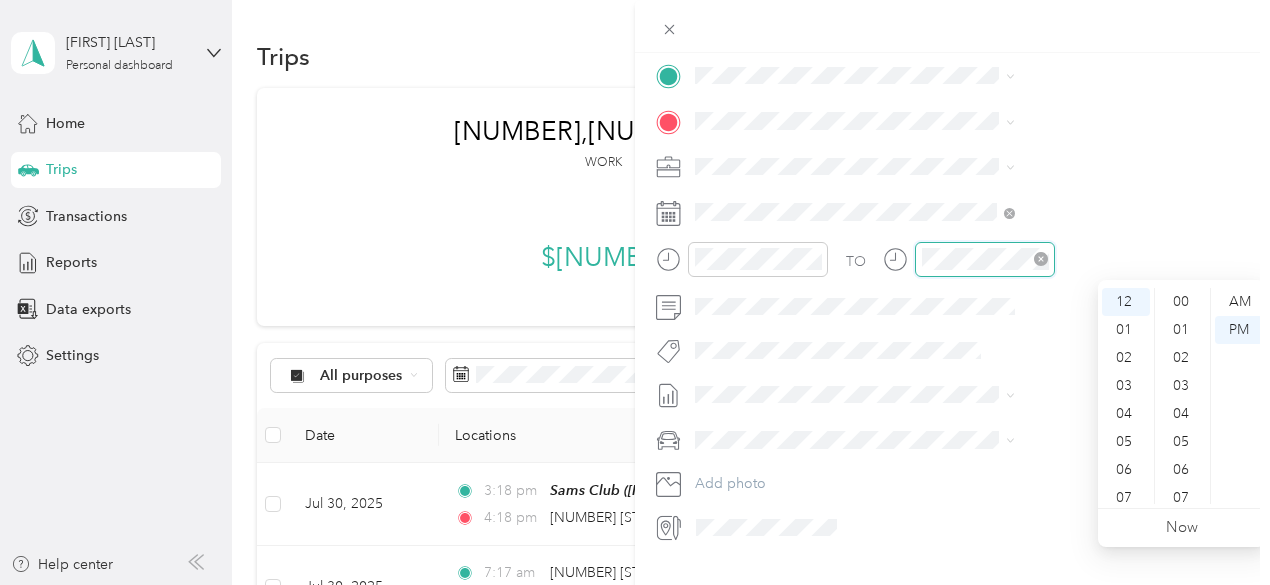 scroll, scrollTop: 616, scrollLeft: 0, axis: vertical 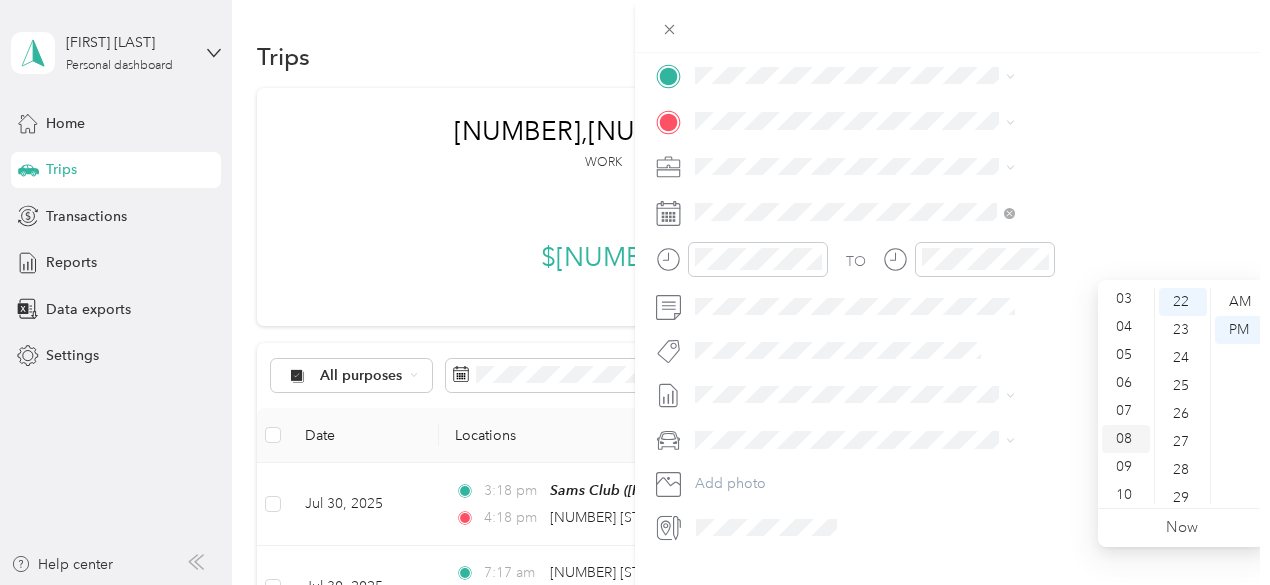 click on "08" at bounding box center [1126, 439] 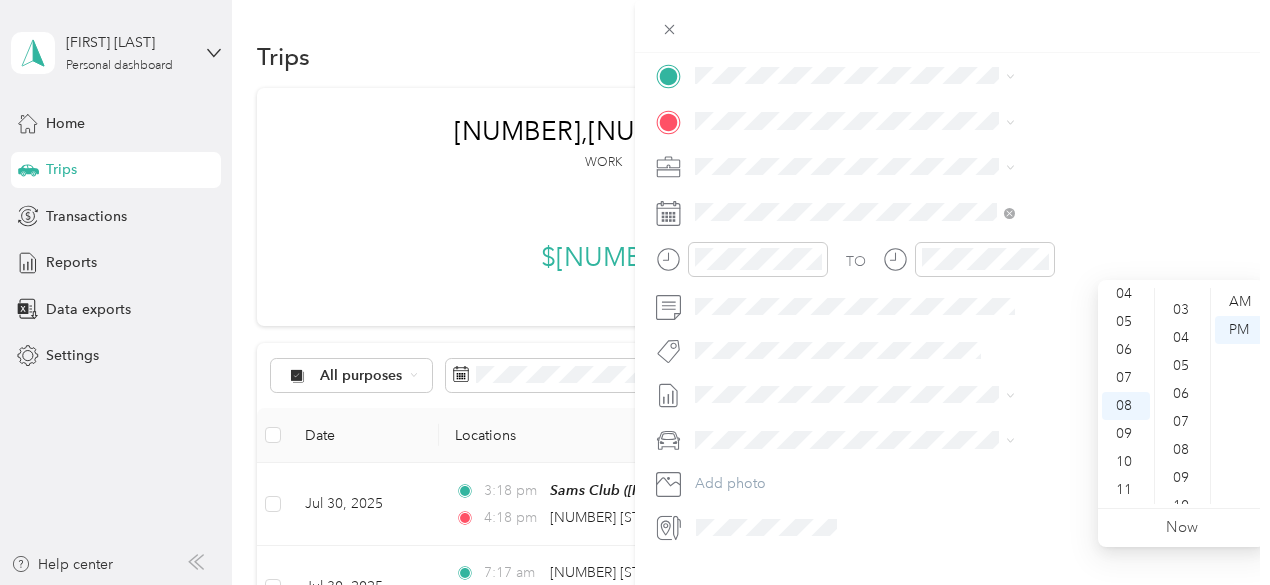 scroll, scrollTop: 0, scrollLeft: 0, axis: both 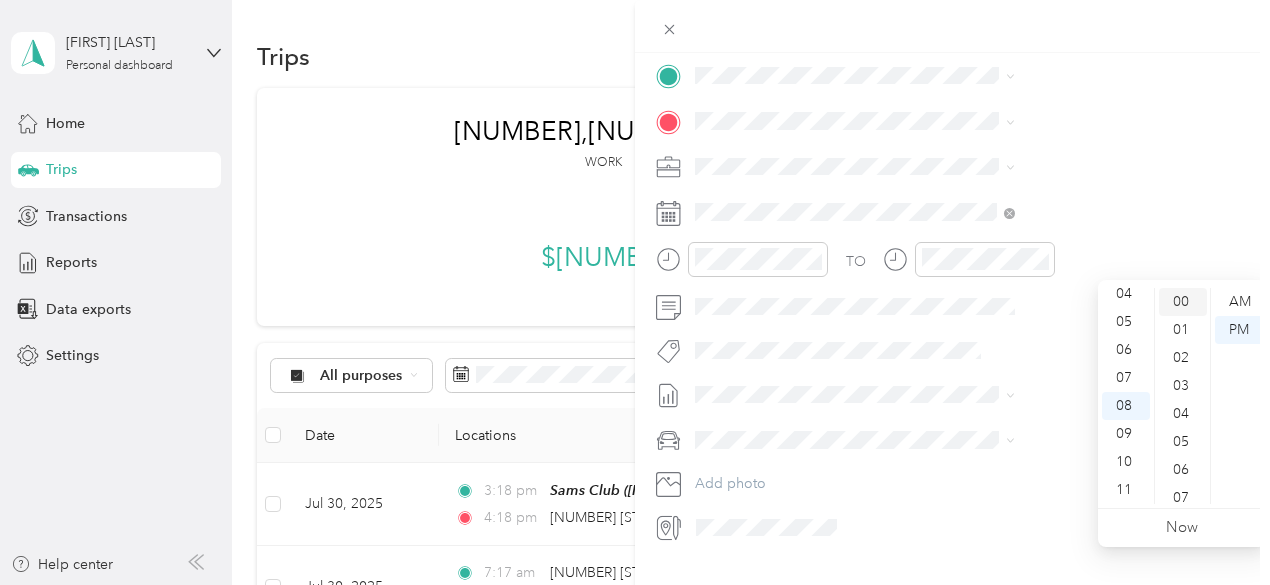 click on "00" at bounding box center [1183, 302] 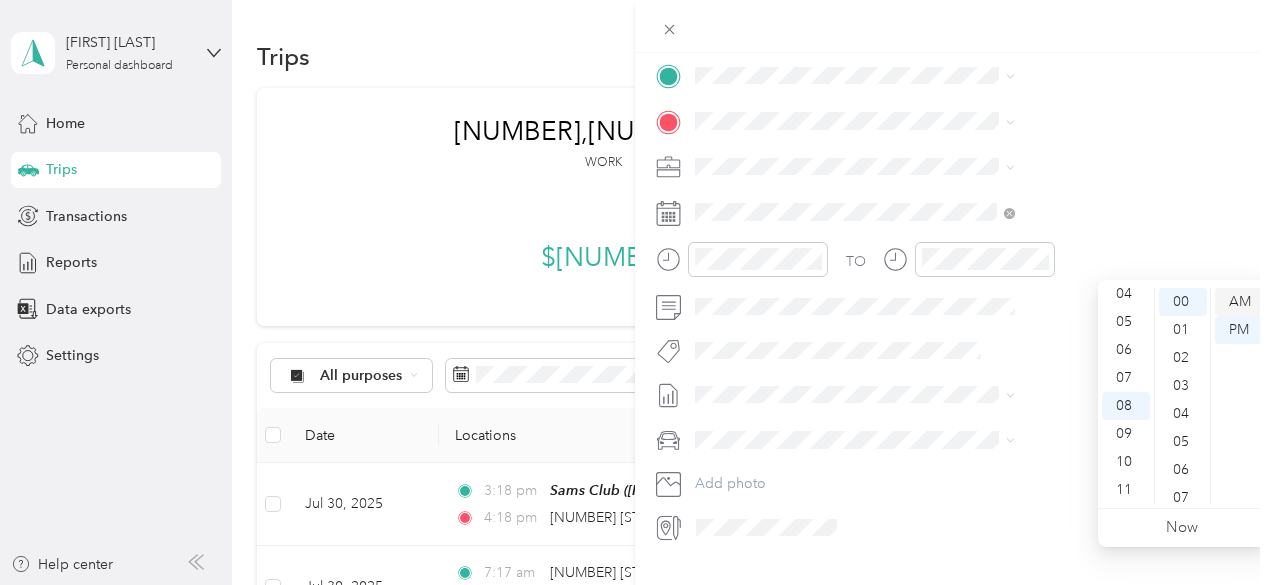 click on "AM" at bounding box center [1239, 302] 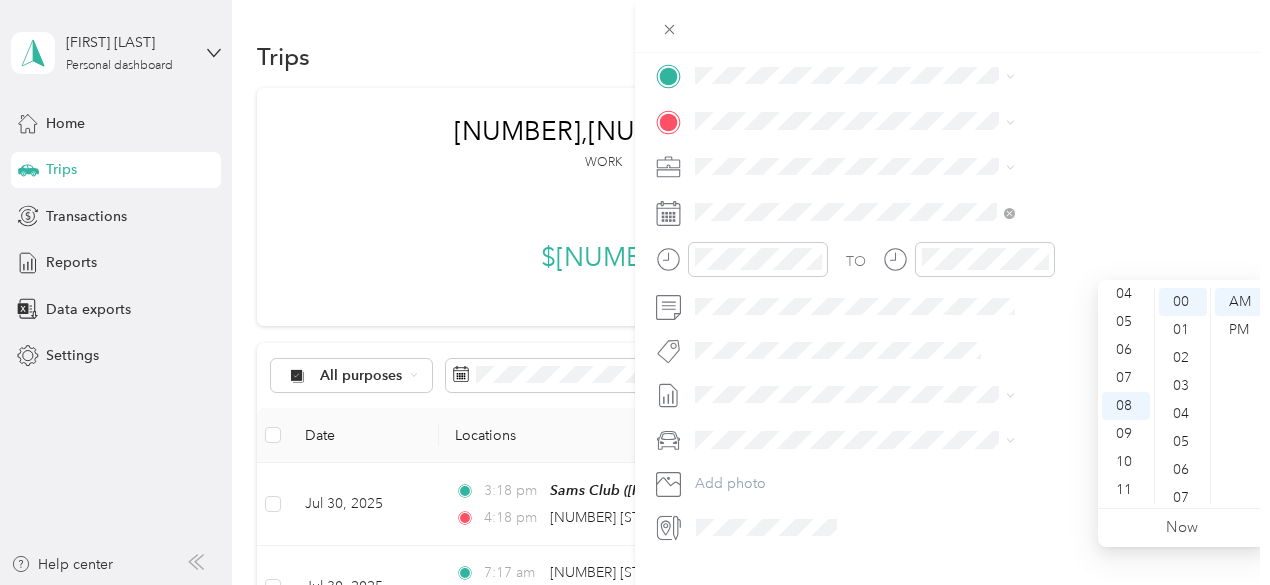 click on "New Trip Save This trip cannot be edited because it is either under review, approved, or paid. Contact your Team Manager to edit it. Miles ← Move left → Move right ↑ Move up ↓ Move down + Zoom in - Zoom out Home Jump left by 75% End Jump right by 75% Page Up Jump up by 75% Page Down Jump down by 75% Keyboard shortcuts Map Data Map data ©2025 Google, INEGI Map data ©2025 Google, INEGI 1000 km  Click to toggle between metric and imperial units Terms Report a map error Edit route Calculate route Round trip TO Add photo" at bounding box center (952, 96) 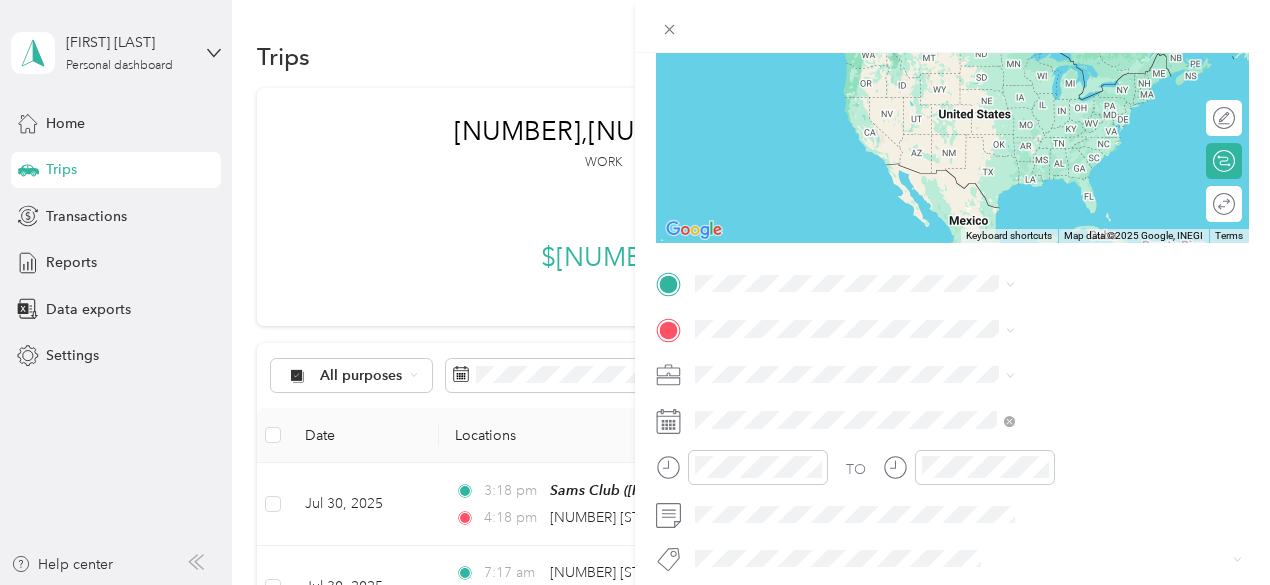 scroll, scrollTop: 208, scrollLeft: 0, axis: vertical 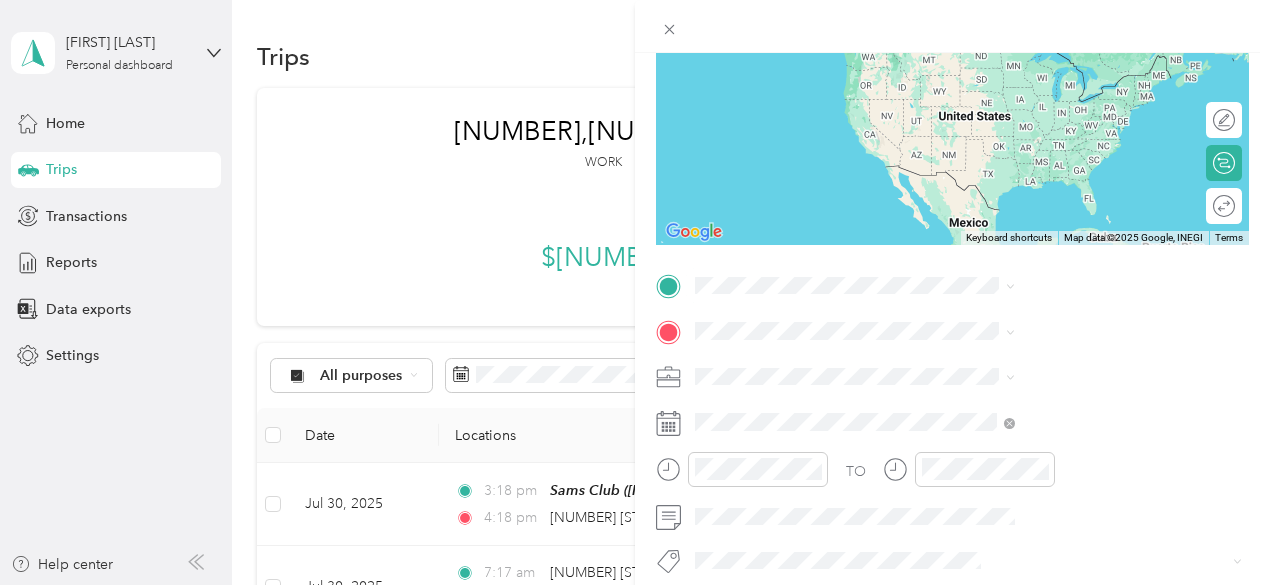 click on "[NUMBER] [STREET]
[CITY], [STATE] [POSTAL_CODE], [COUNTRY]" at bounding box center (1081, 366) 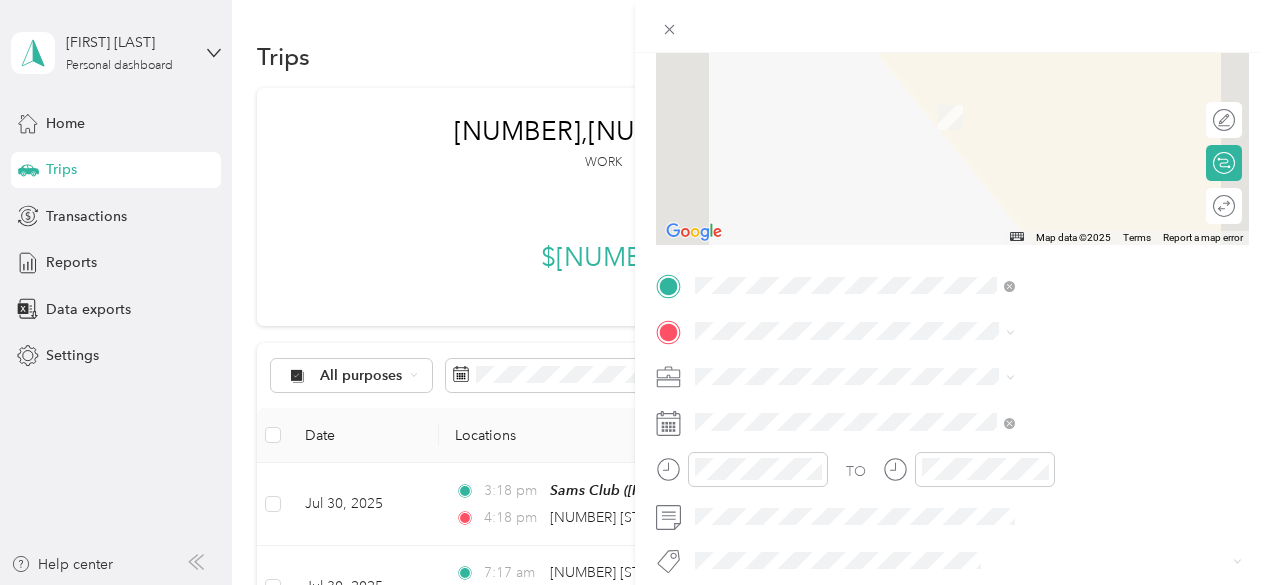 click on "[NUMBER] [STREET], [POSTAL_CODE], [CITY], [STATE], [COUNTRY]" at bounding box center (1067, 441) 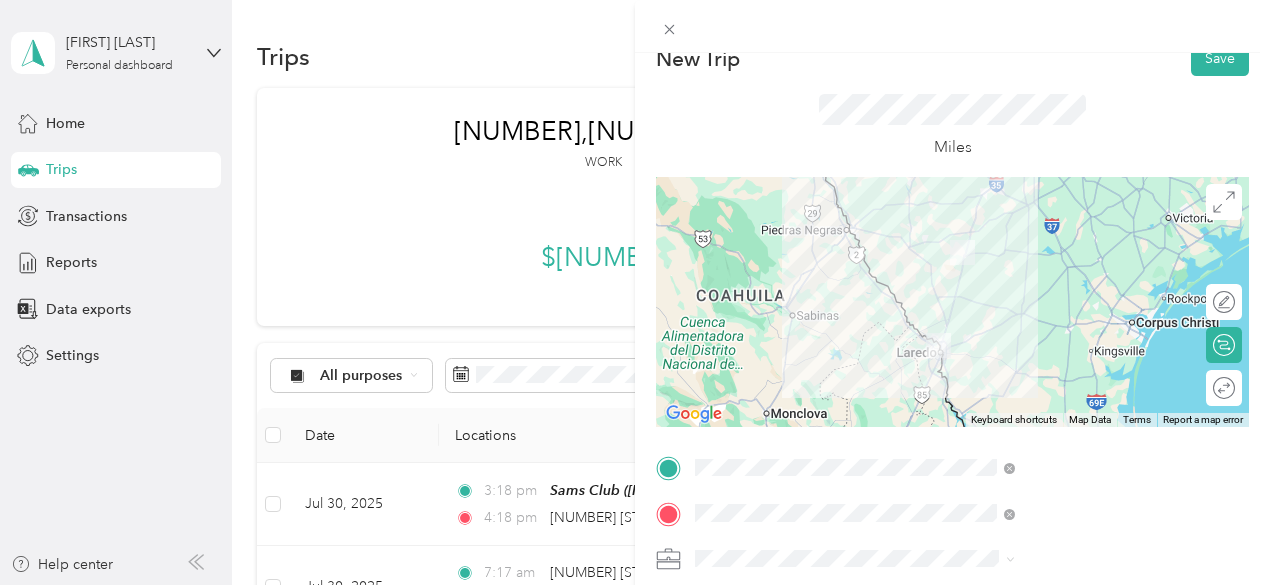 scroll, scrollTop: 24, scrollLeft: 0, axis: vertical 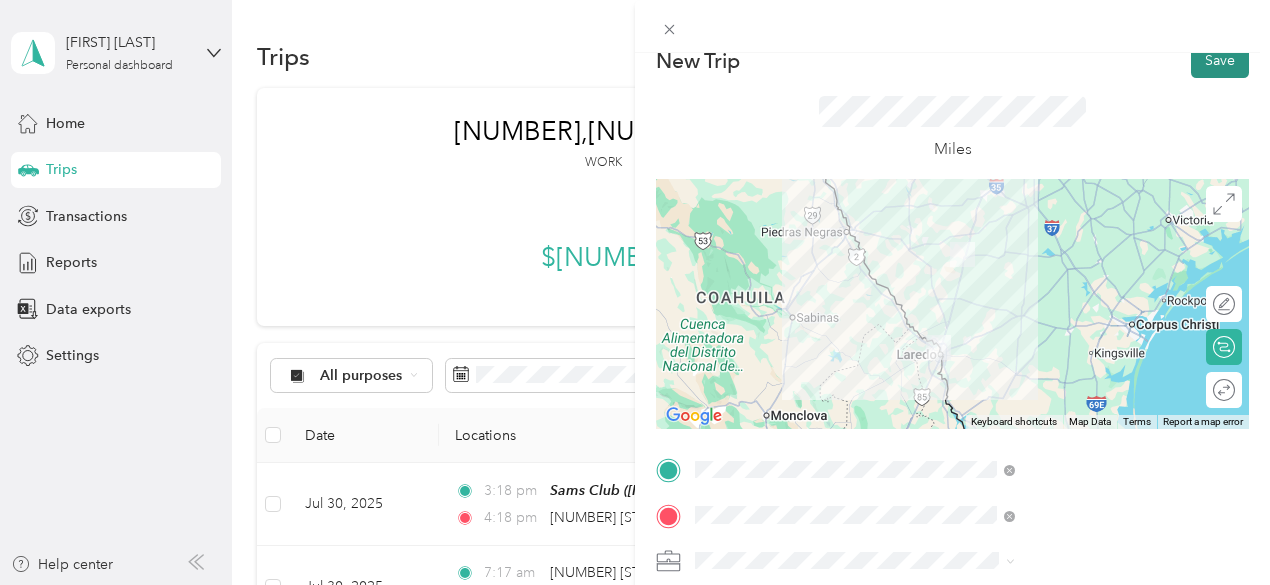 click on "Save" at bounding box center [1220, 60] 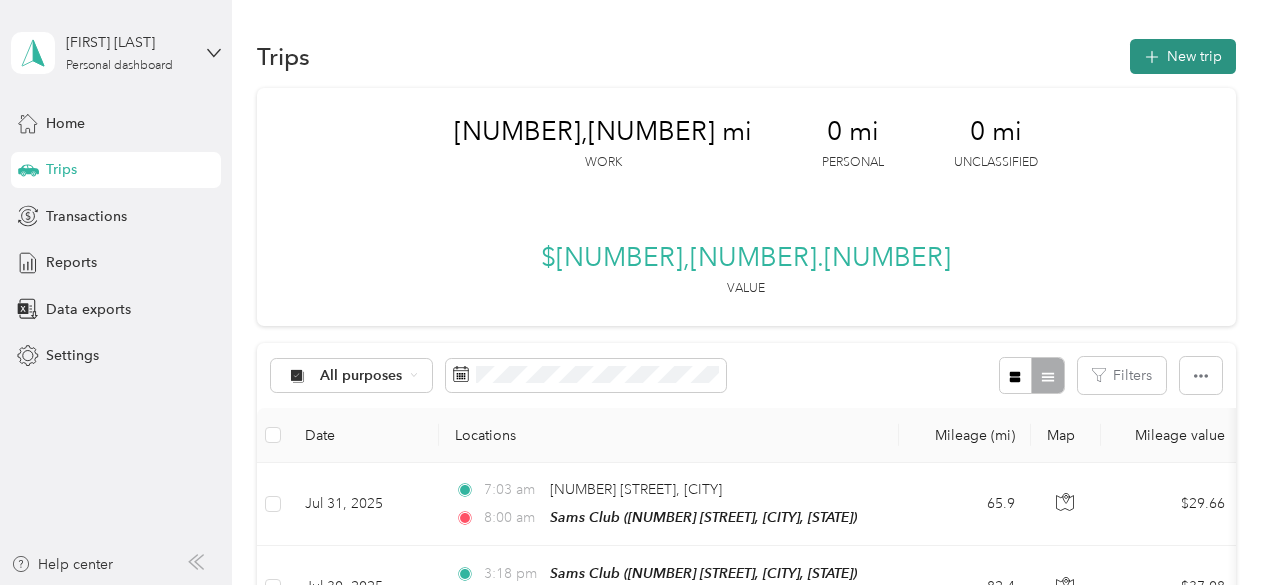 click on "New trip" at bounding box center (1183, 56) 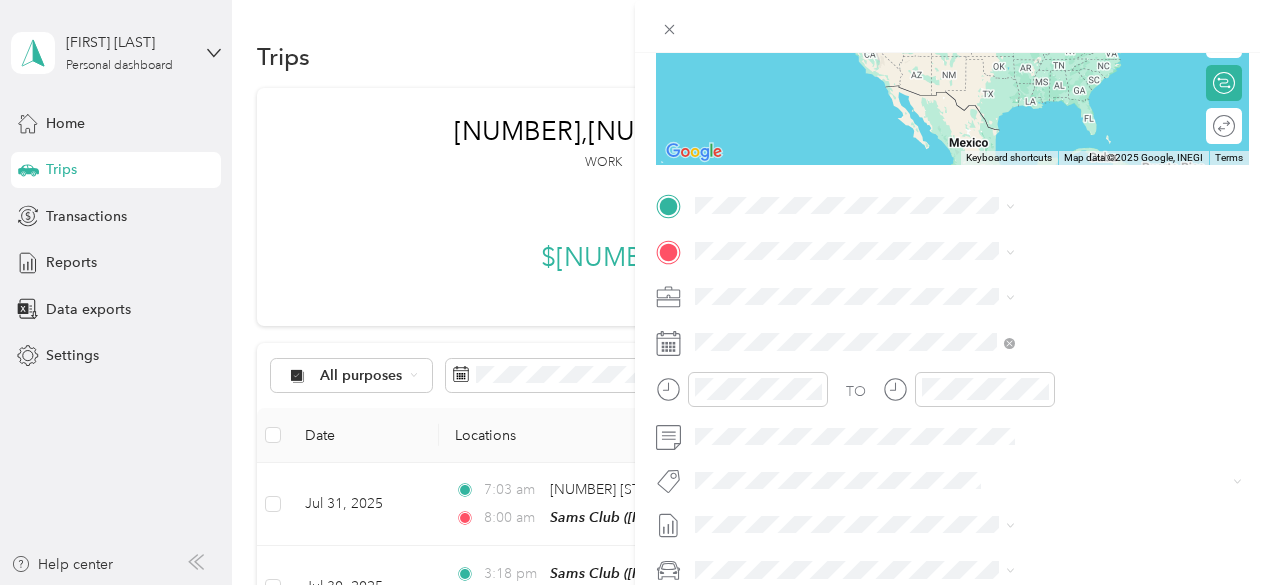 scroll, scrollTop: 317, scrollLeft: 0, axis: vertical 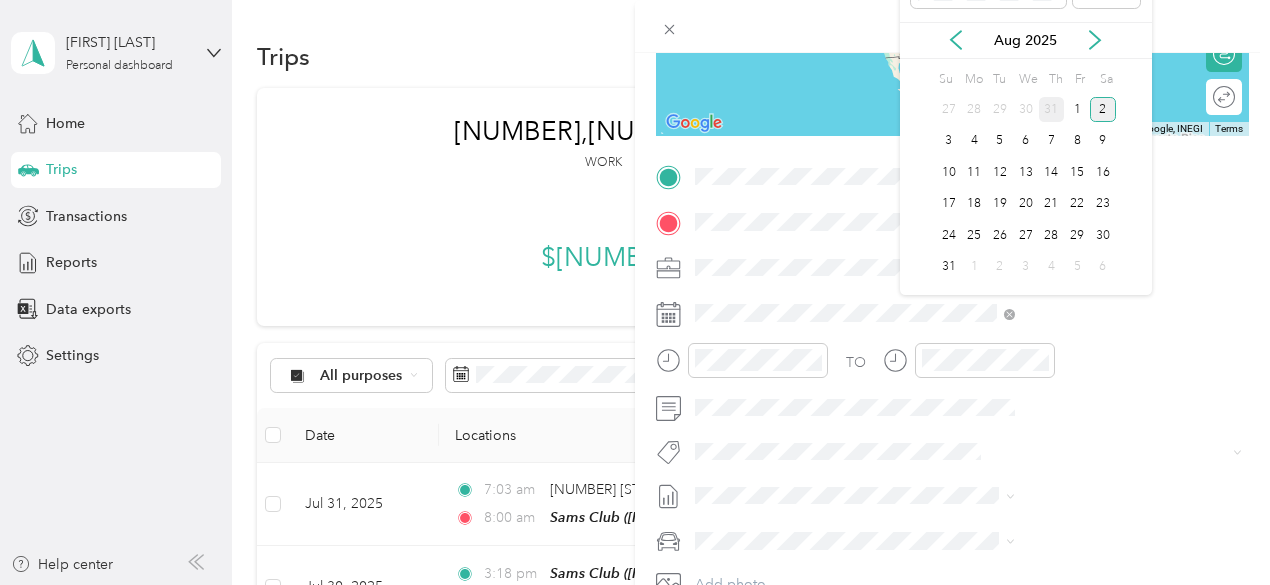 click on "31" at bounding box center [1052, 109] 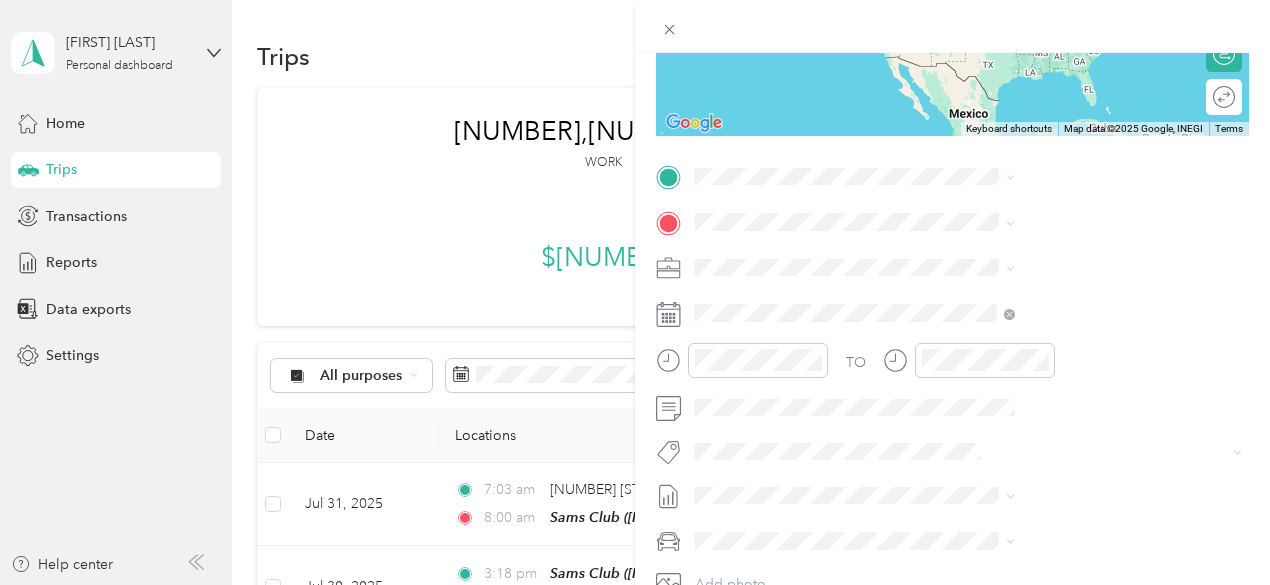 click on "TEAM Sams Club [NUMBER] [STREET], [POSTAL_CODE], [CITY], [STATE], [COUNTRY]" at bounding box center [1081, 277] 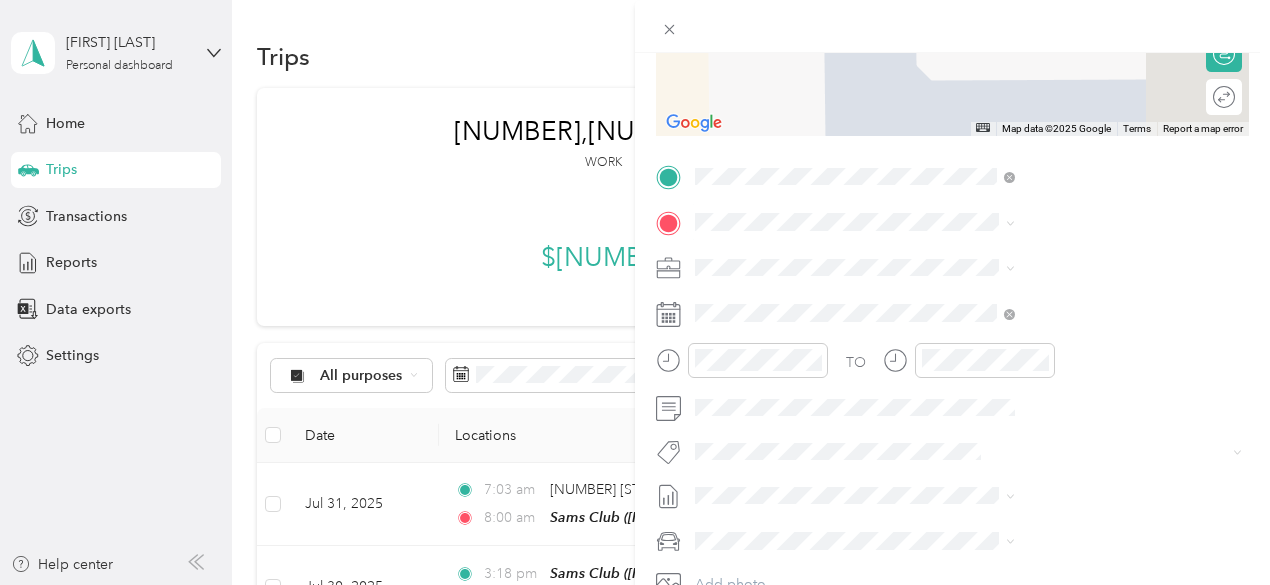 click on "[CITY] [POSTAL_CODE] [STREET], [POSTAL_CODE], [CITY], [STATE], [COUNTRY]" at bounding box center (1081, 319) 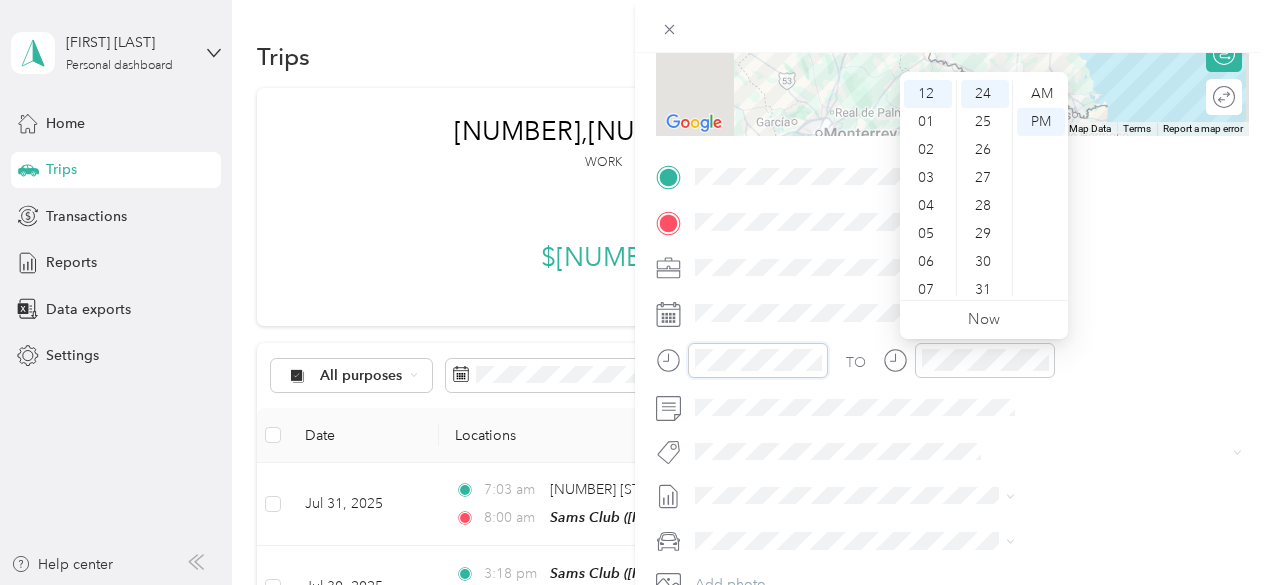 scroll, scrollTop: 672, scrollLeft: 0, axis: vertical 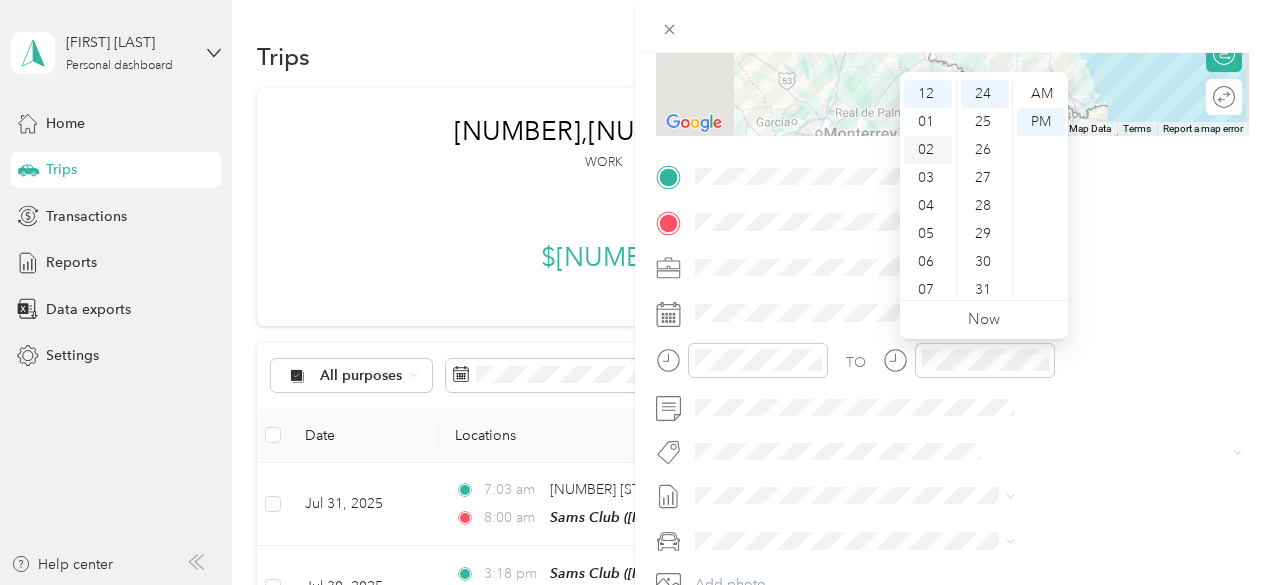 click on "02" at bounding box center [928, 150] 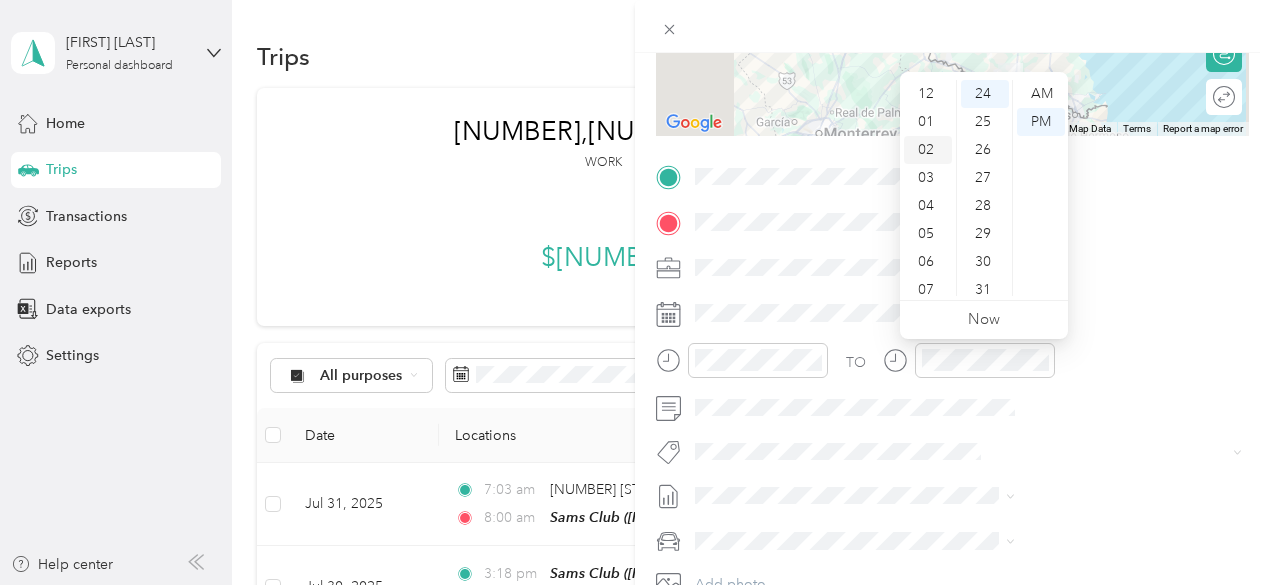 scroll, scrollTop: 56, scrollLeft: 0, axis: vertical 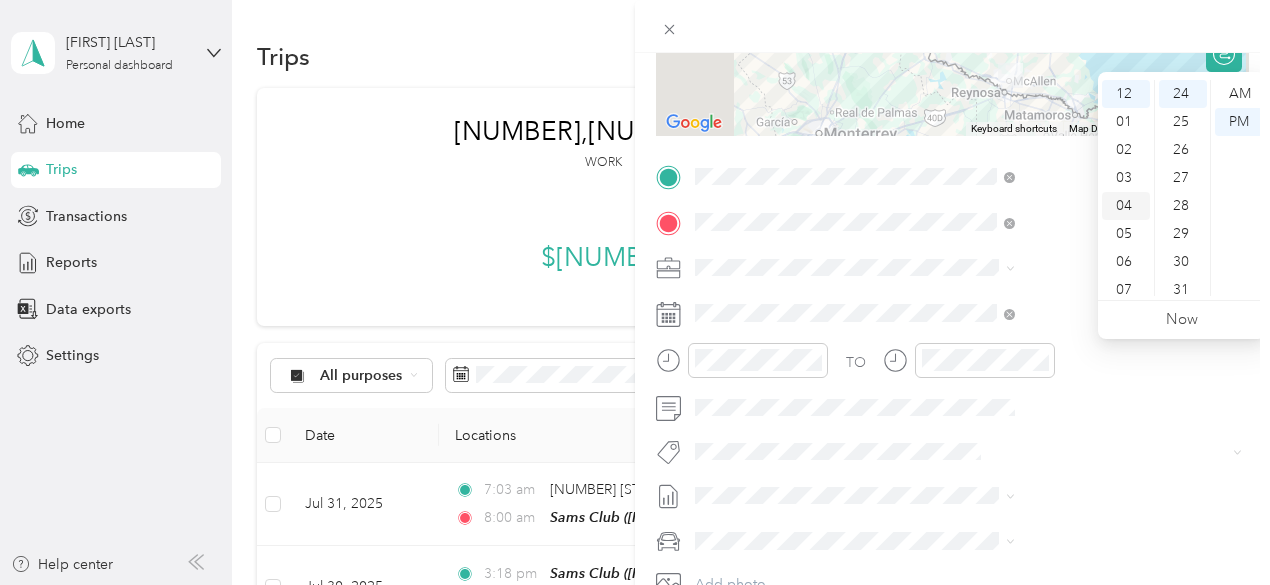 click on "04" at bounding box center (1126, 206) 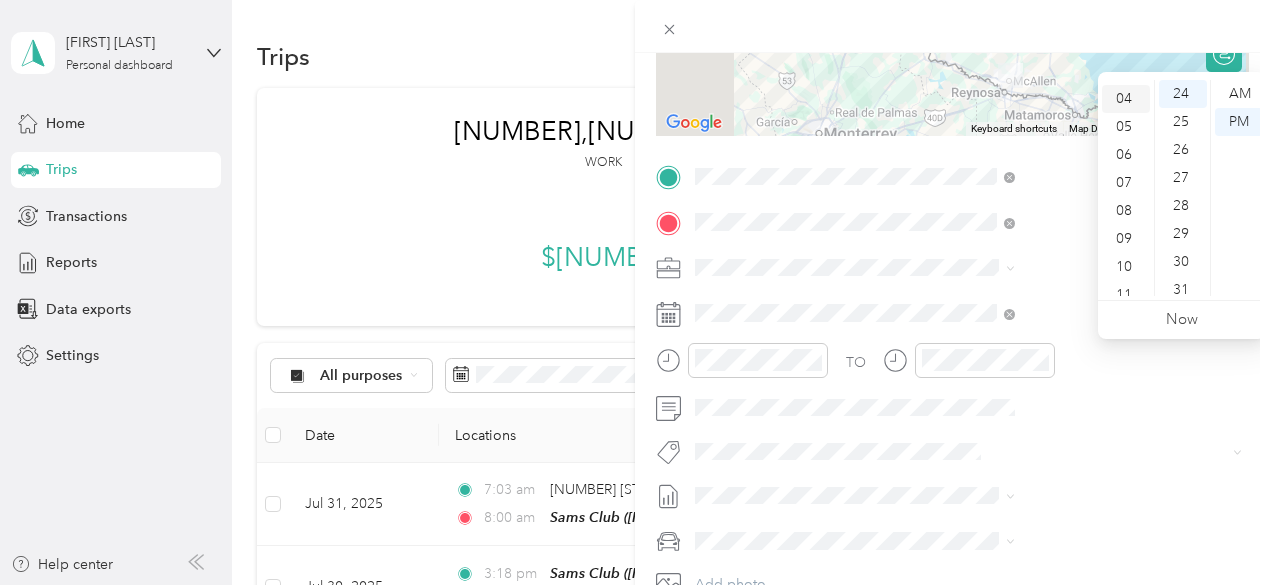 scroll, scrollTop: 112, scrollLeft: 0, axis: vertical 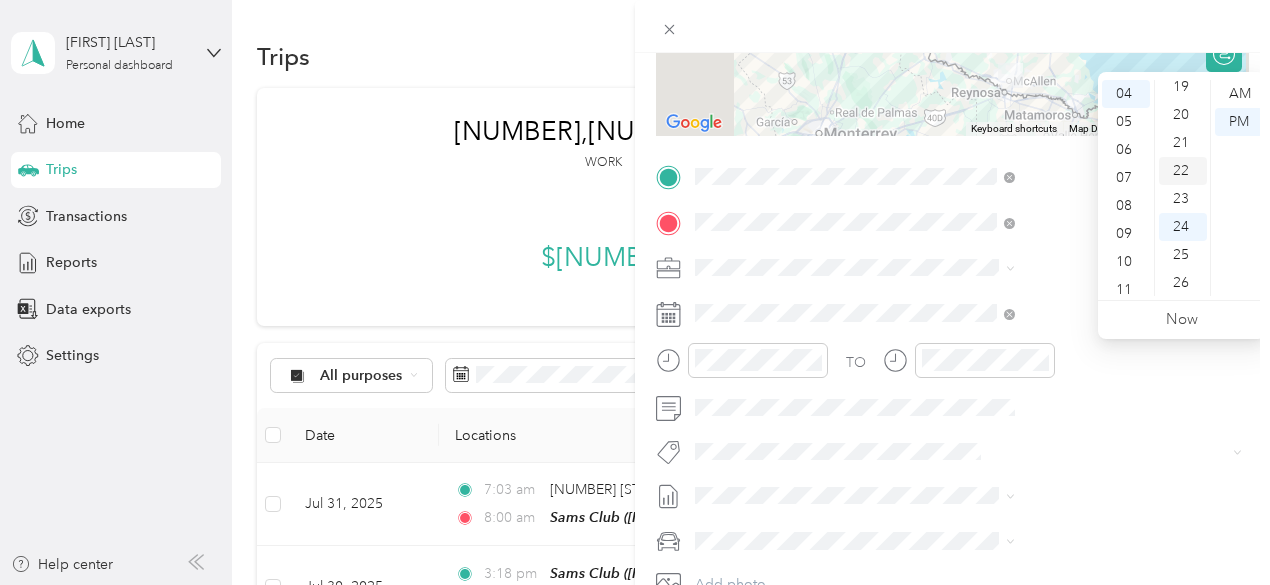 click on "22" at bounding box center (1183, 171) 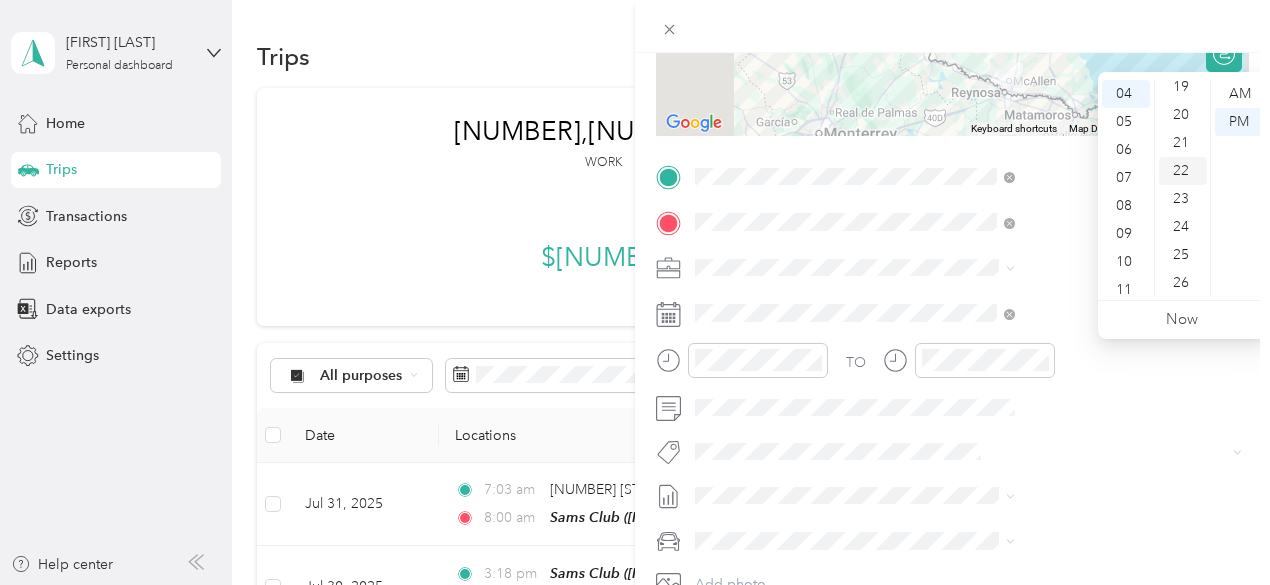 scroll, scrollTop: 616, scrollLeft: 0, axis: vertical 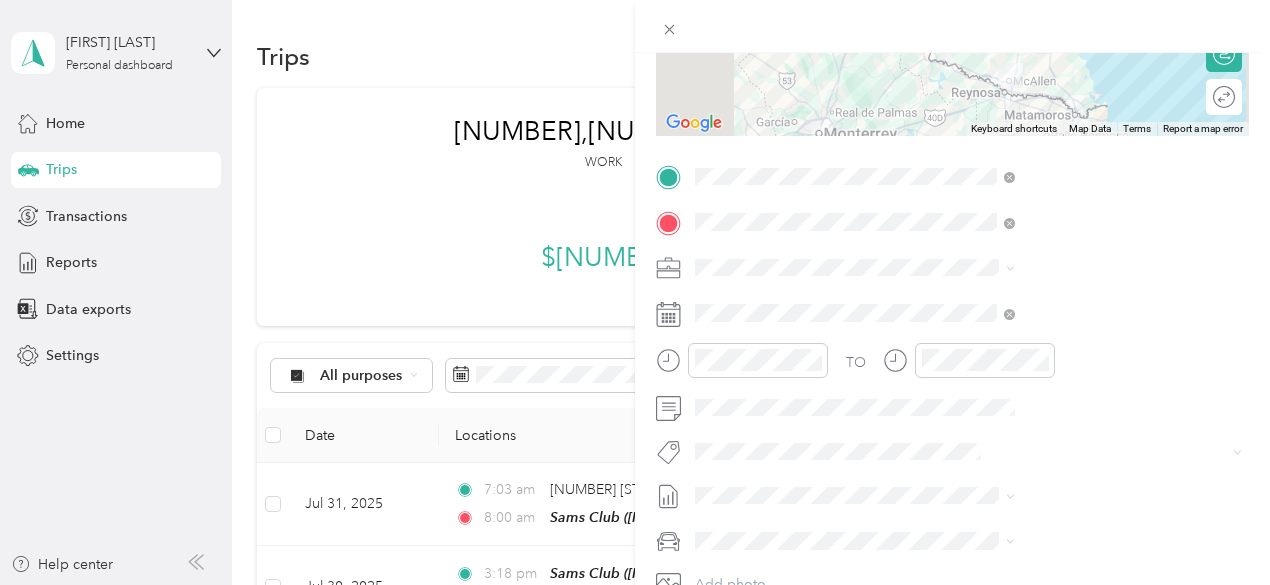 click on "New Trip Save This trip cannot be edited because it is either under review, approved, or paid. Contact your Team Manager to edit it. Miles ← Move left → Move right ↑ Move up ↓ Move down + Zoom in - Zoom out Home Jump left by 75% End Jump right by 75% Page Up Jump up by 75% Page Down Jump down by 75% Keyboard shortcuts Map Data Map data ©2025 Google, INEGI Map data ©2025 Google, INEGI 50 km  Click to toggle between metric and imperial units Terms Report a map error Edit route Calculate route Round trip TO Add photo" at bounding box center [952, 197] 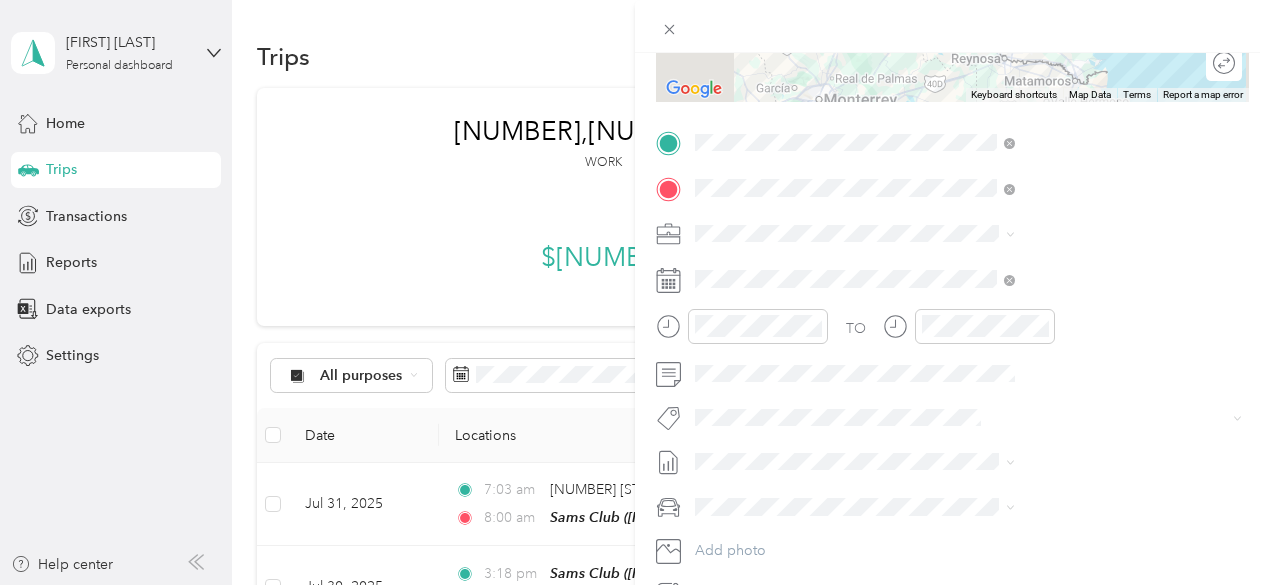 scroll, scrollTop: 0, scrollLeft: 0, axis: both 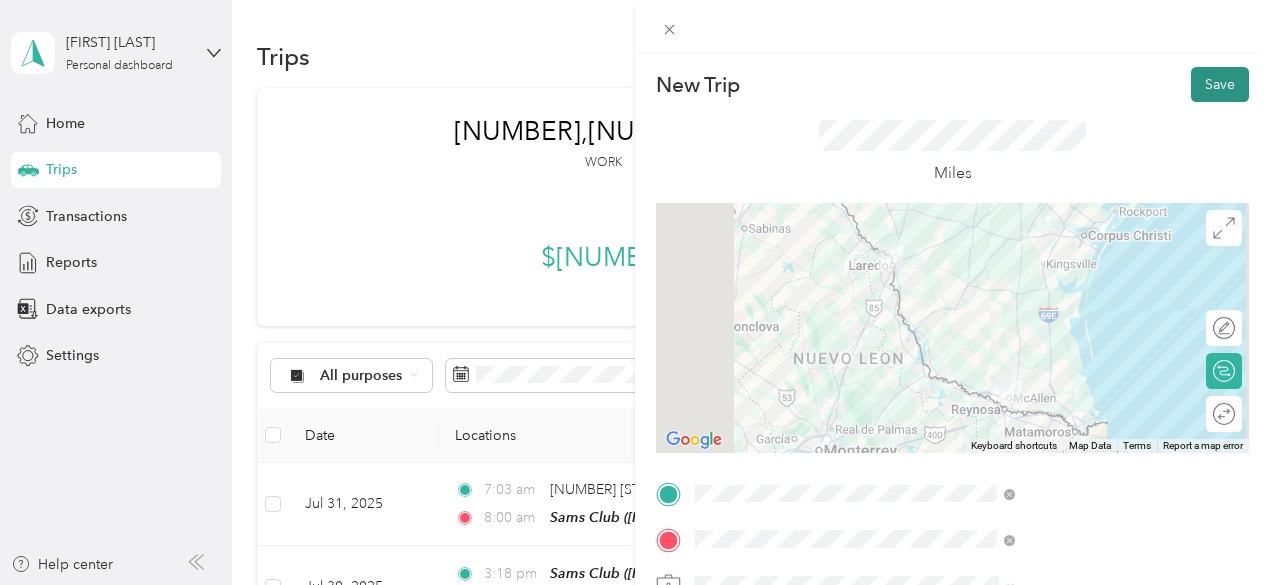 click on "Save" at bounding box center [1220, 84] 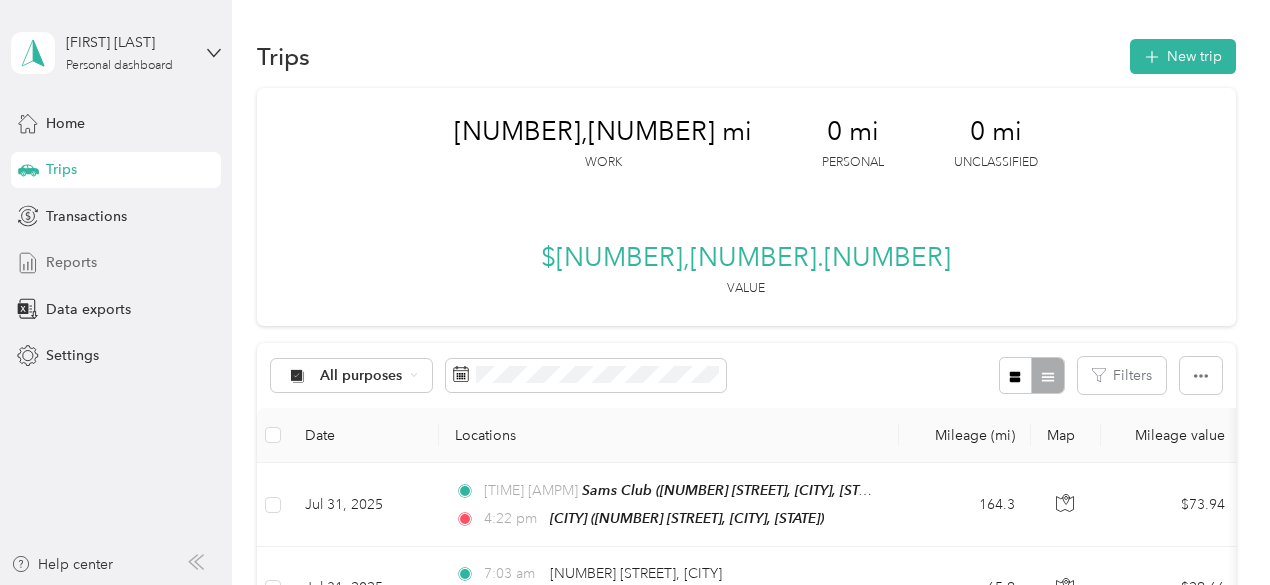 click on "Reports" at bounding box center [71, 262] 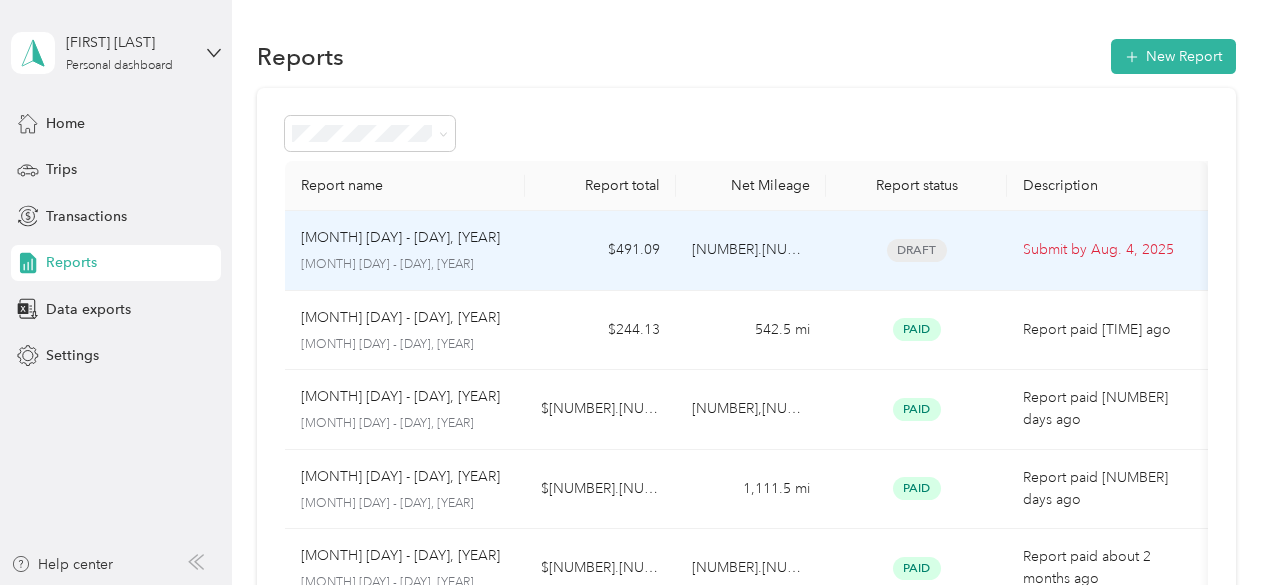 click on "[MONTH] [DAY] - [DAY], [YEAR]" at bounding box center (400, 238) 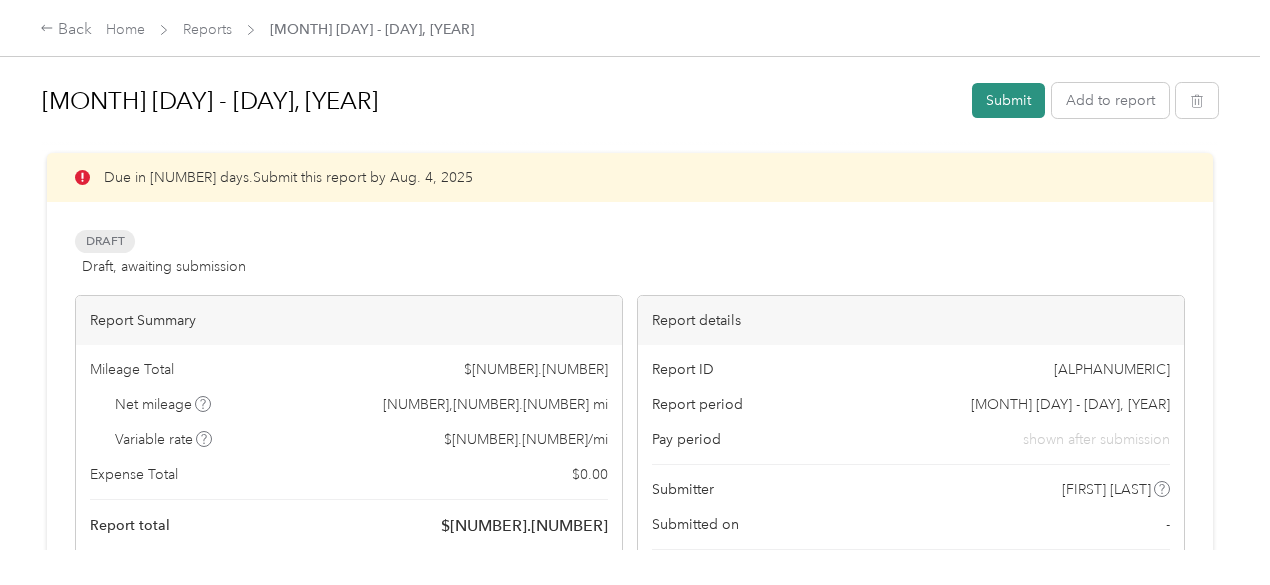 click on "Submit" at bounding box center [1008, 100] 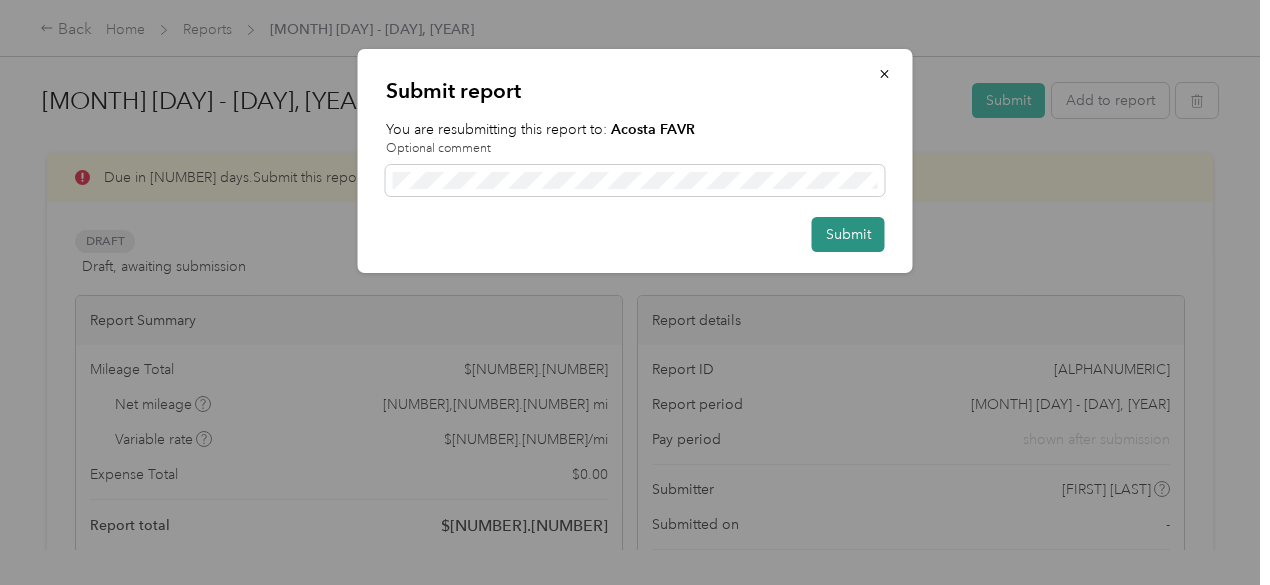 click on "Submit" at bounding box center (848, 234) 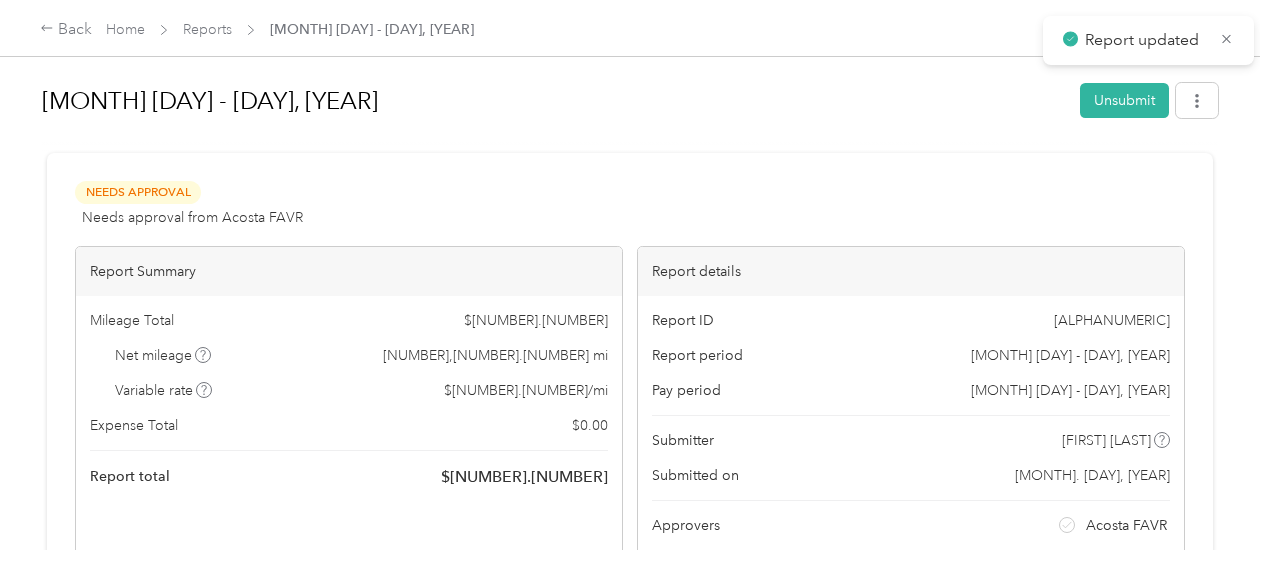 click on "[MONTH] [DAY] - [DAY], [YEAR]" at bounding box center (554, 101) 